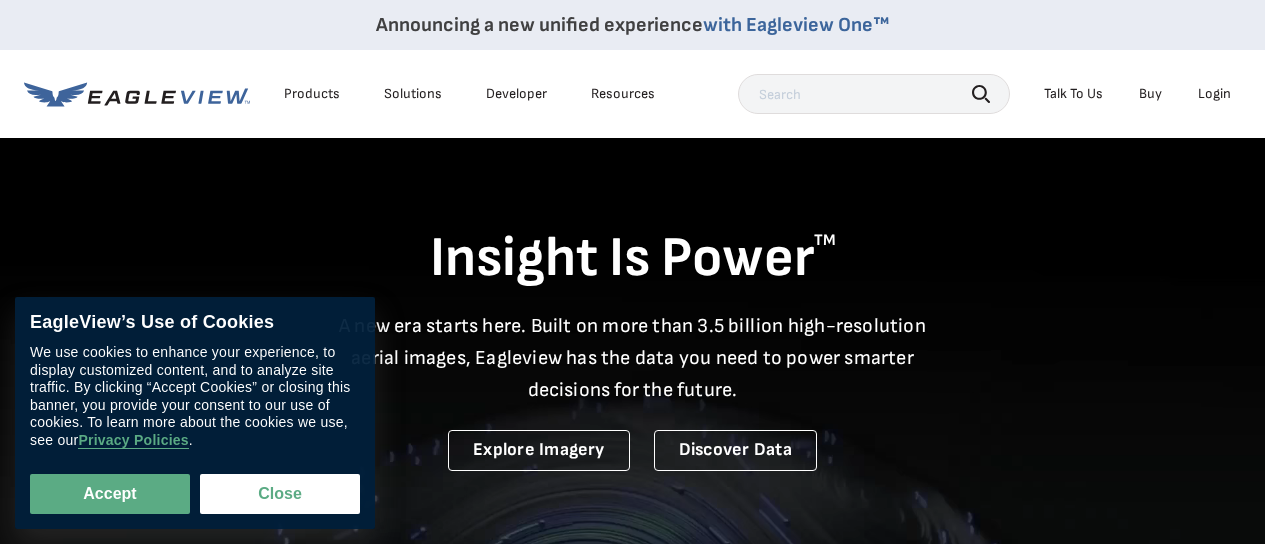 scroll, scrollTop: 200, scrollLeft: 0, axis: vertical 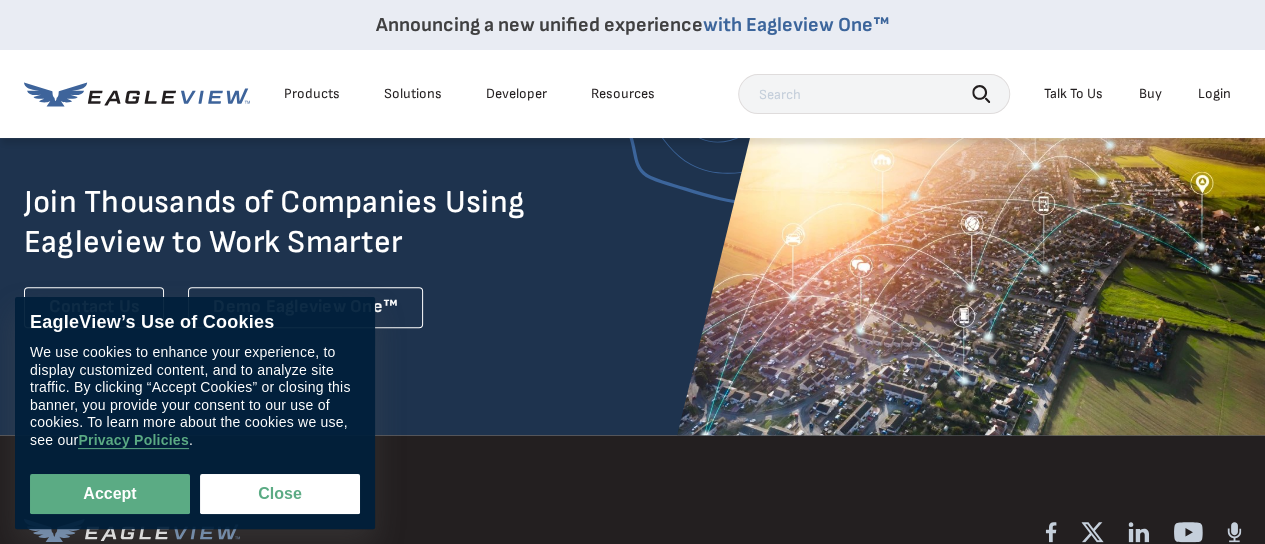 drag, startPoint x: 82, startPoint y: 487, endPoint x: 94, endPoint y: 469, distance: 21.633308 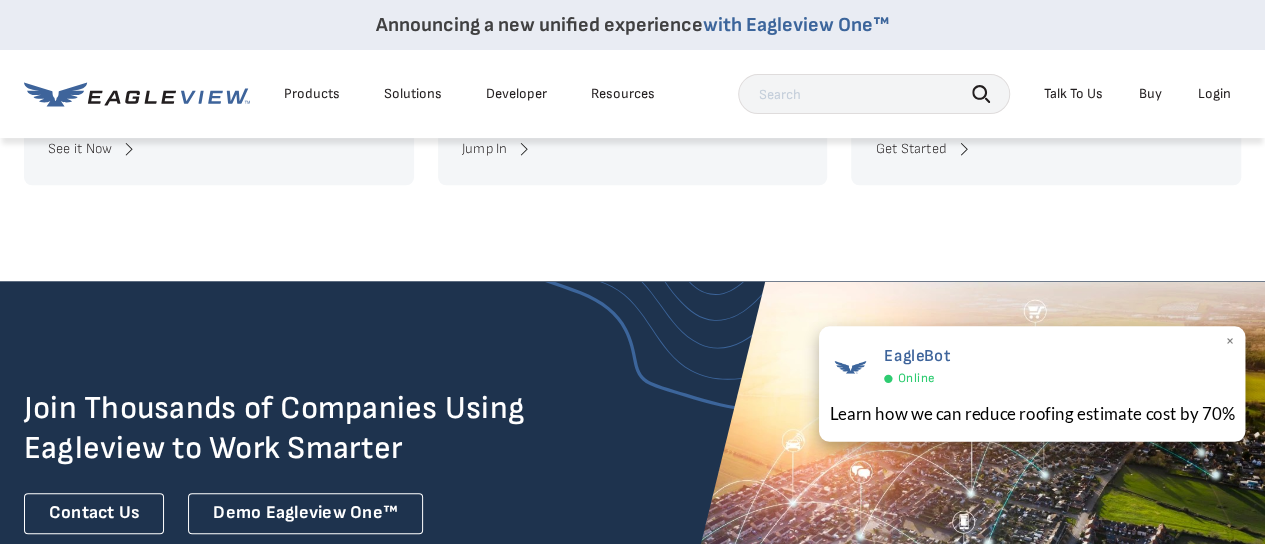 scroll, scrollTop: 4394, scrollLeft: 0, axis: vertical 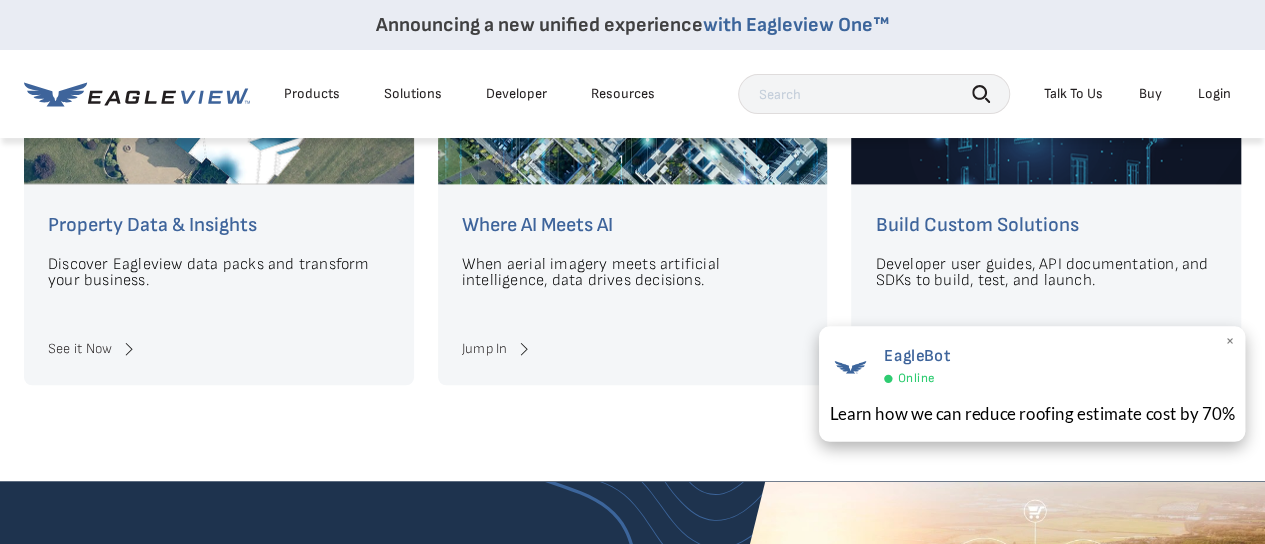 click on "×" at bounding box center (1229, 342) 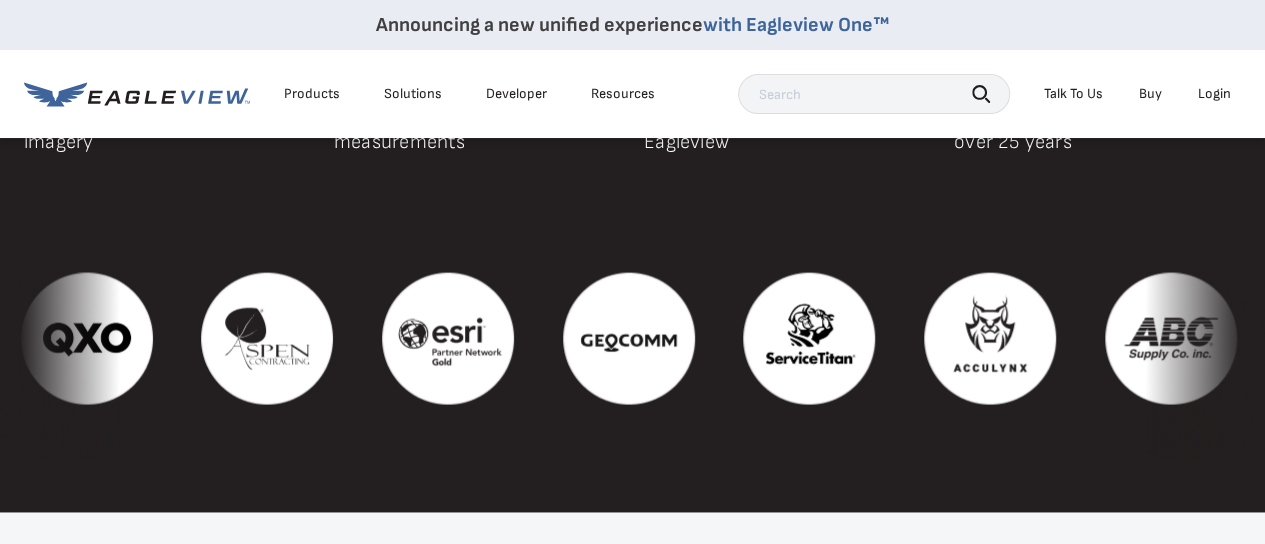 scroll, scrollTop: 1894, scrollLeft: 0, axis: vertical 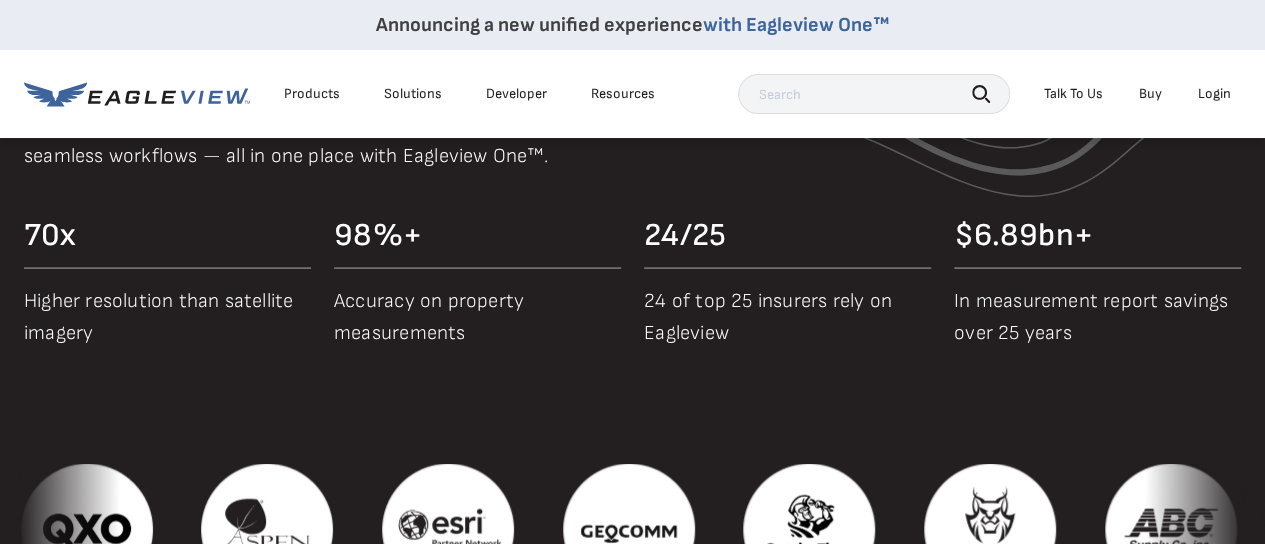 click on "Login" at bounding box center [1214, 94] 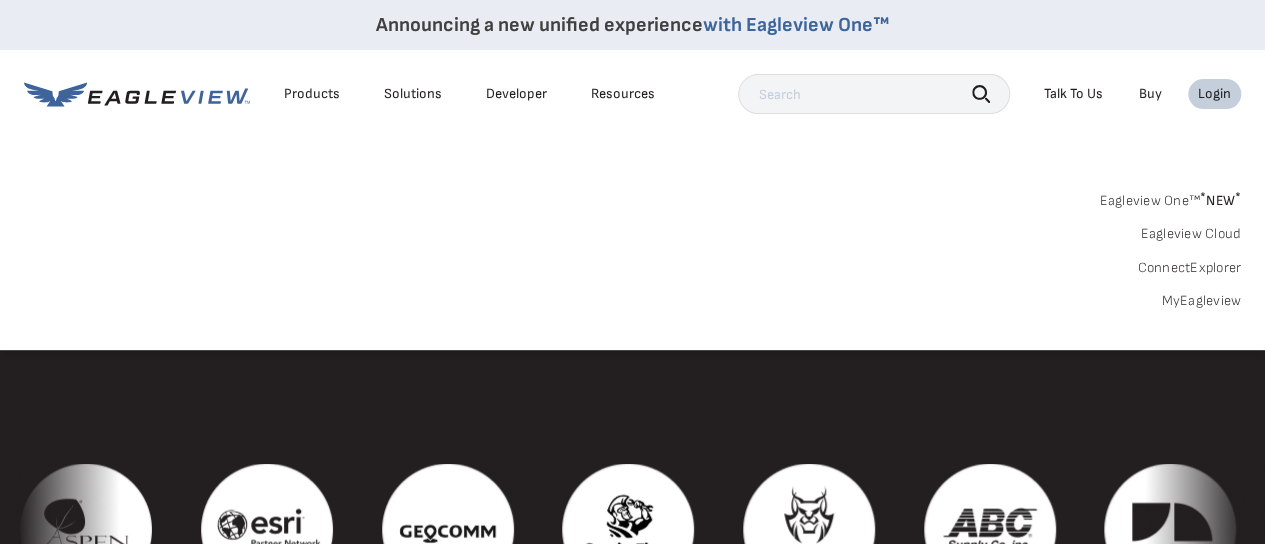 click on "Login" at bounding box center (1214, 94) 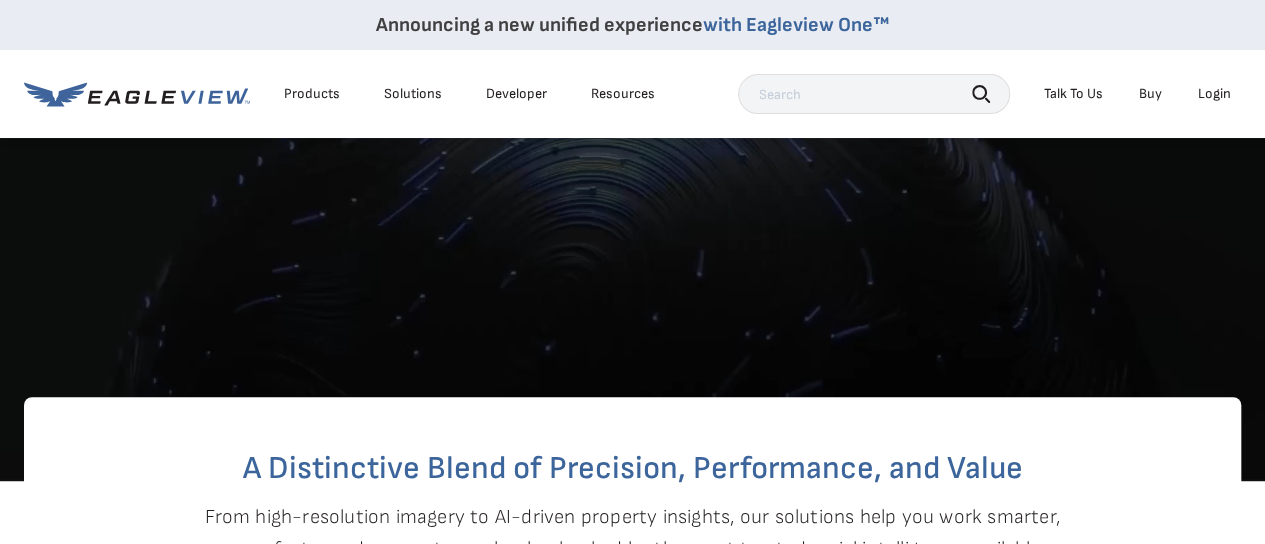 scroll, scrollTop: 0, scrollLeft: 0, axis: both 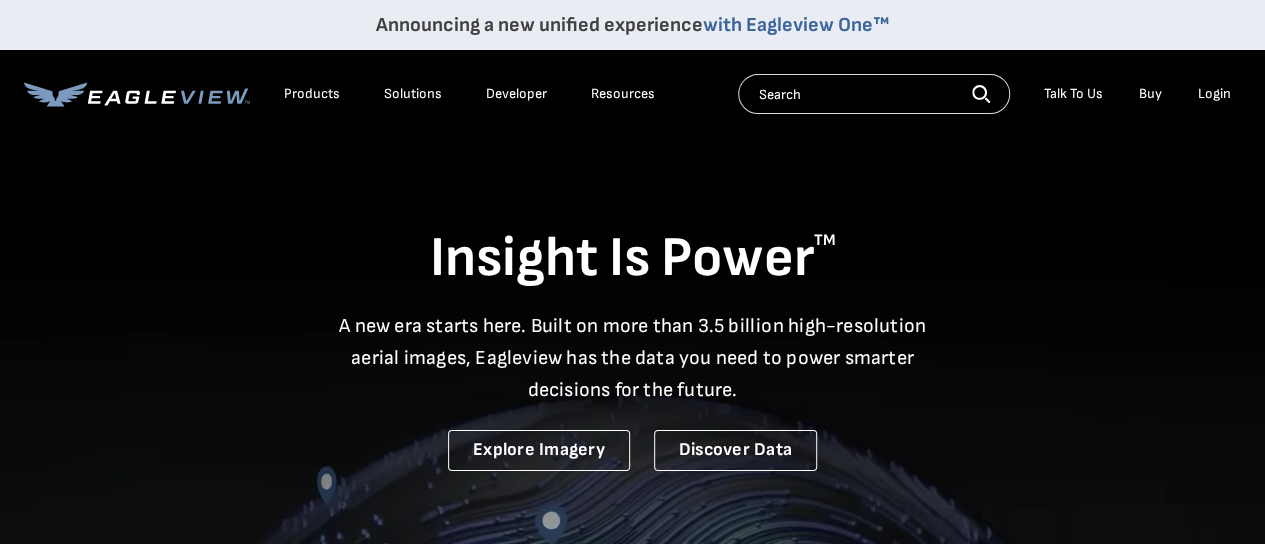 click on "Talk To Us" at bounding box center [1073, 94] 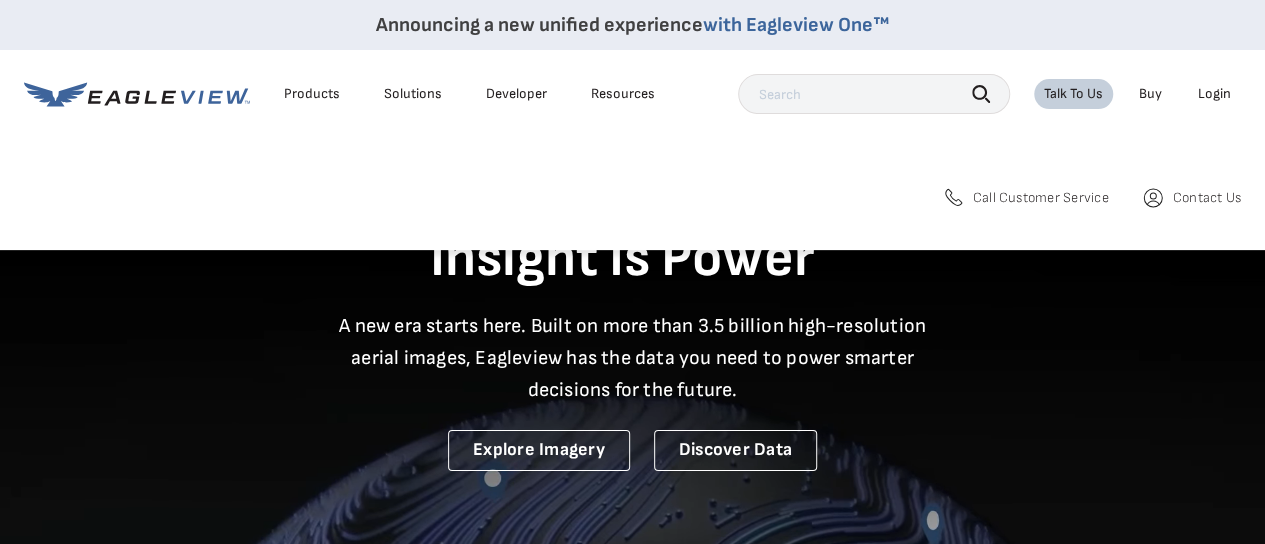 click on "Call Customer Service" at bounding box center (1041, 198) 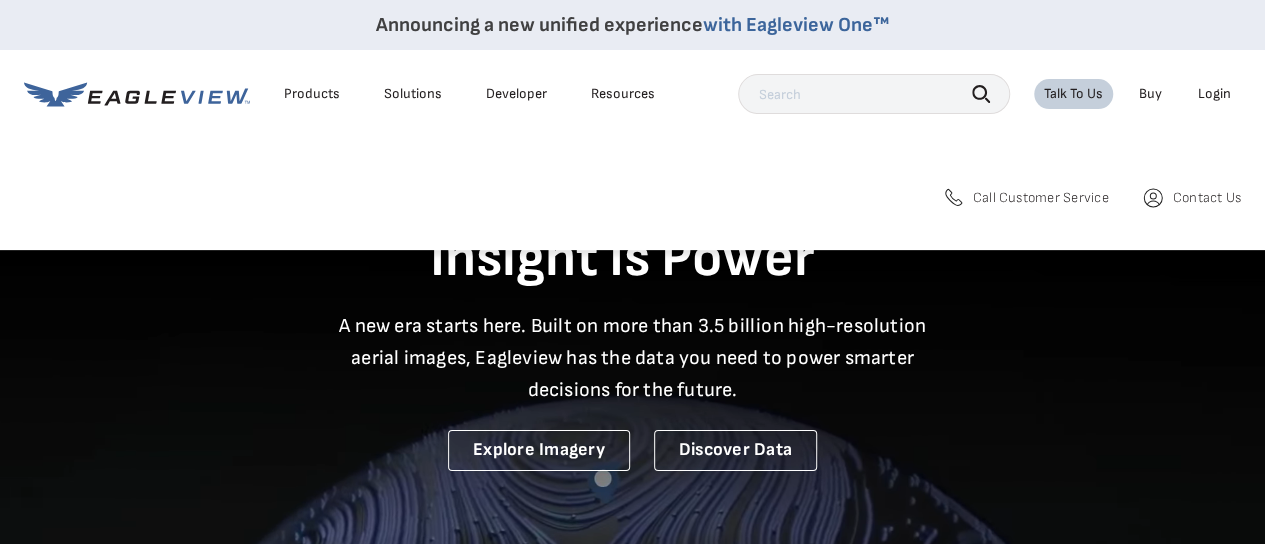 click on "Call Customer Service" at bounding box center (1041, 198) 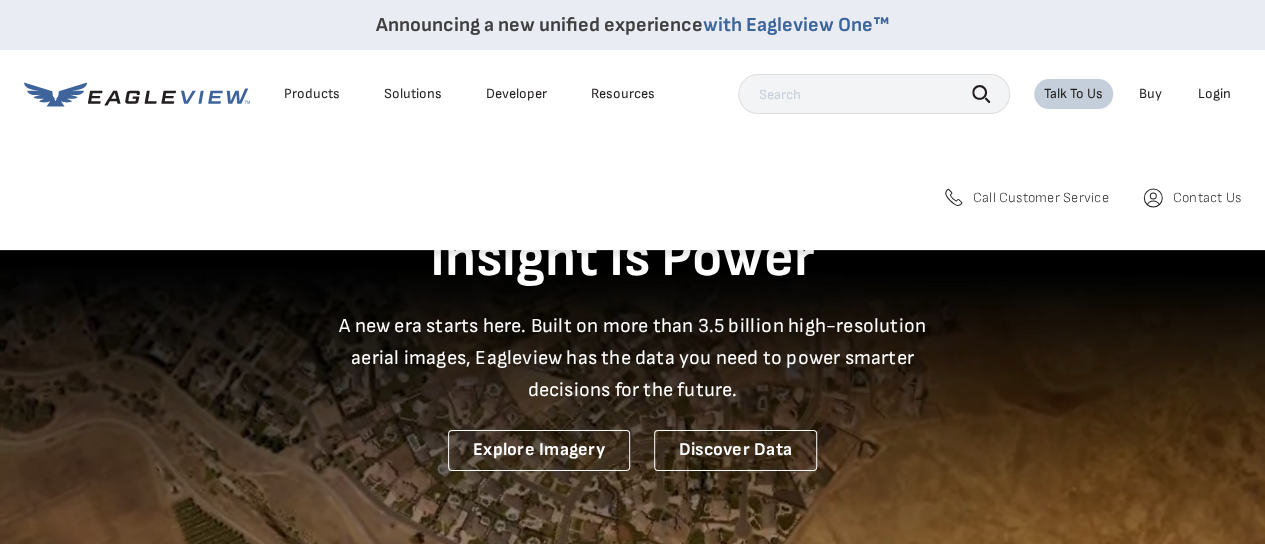 click on "Call Customer Service" at bounding box center [1041, 198] 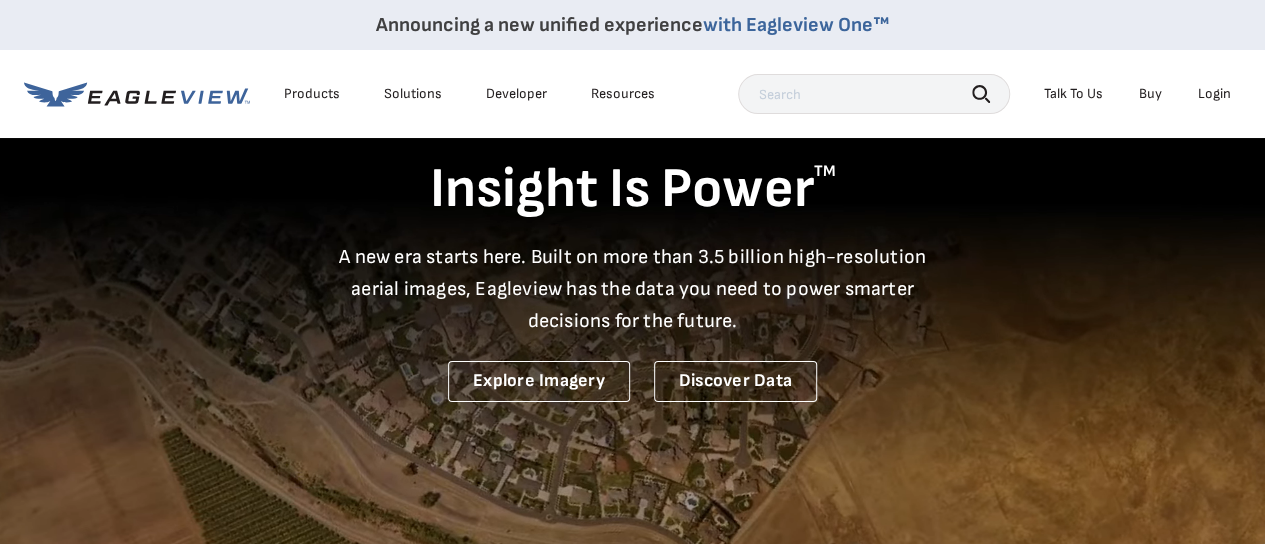 scroll, scrollTop: 0, scrollLeft: 0, axis: both 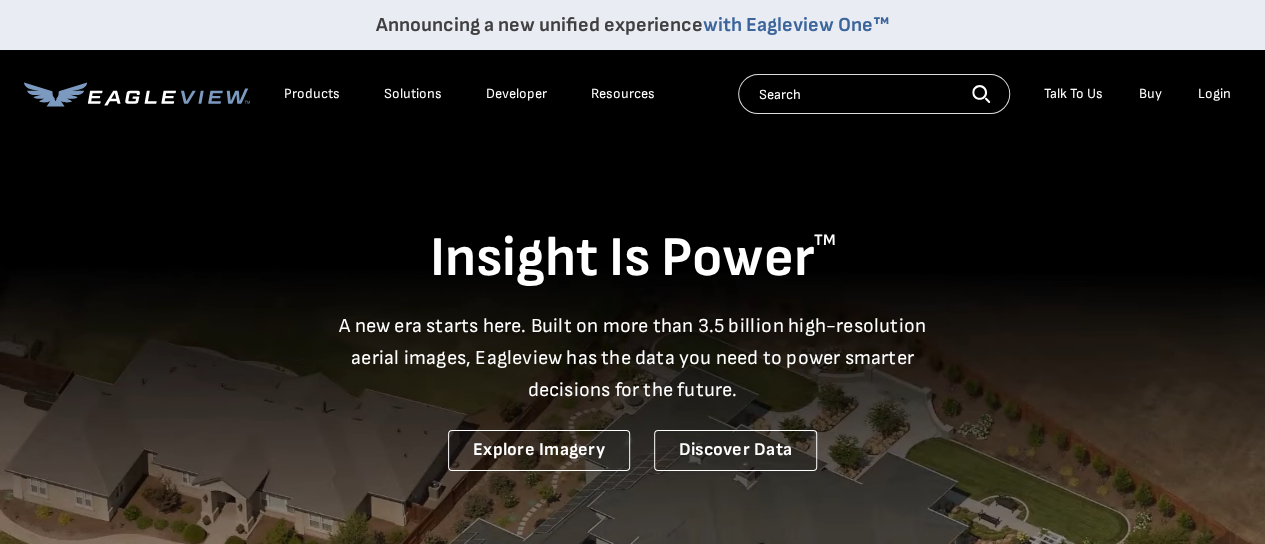click on "Talk To Us" at bounding box center [1073, 94] 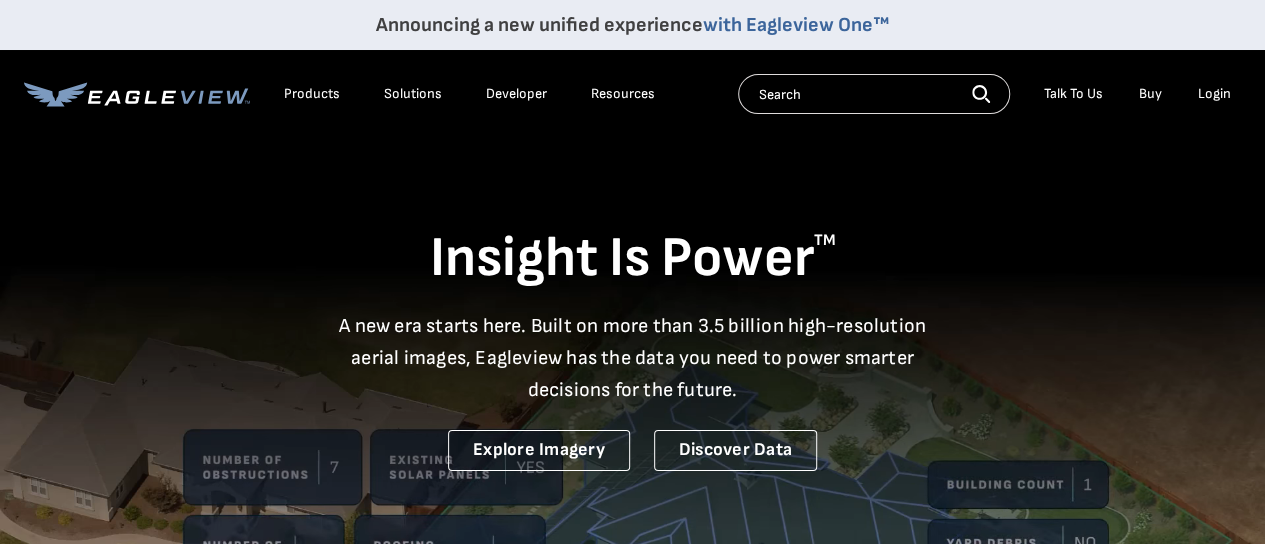 click on "Talk To Us" at bounding box center [1073, 94] 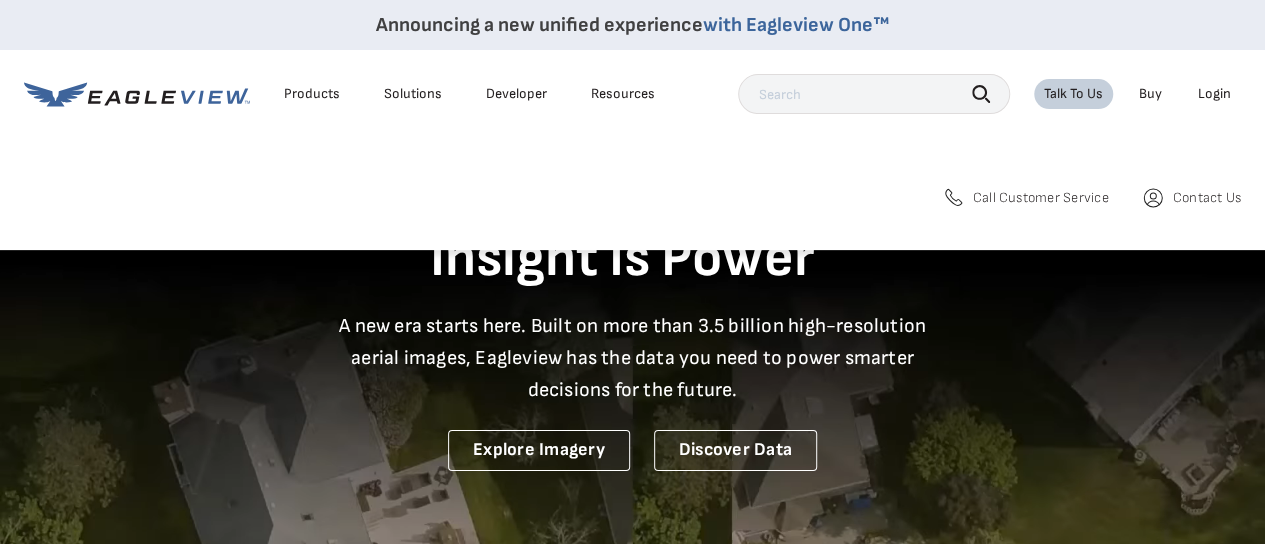click on "Call Customer Service" at bounding box center [1025, 198] 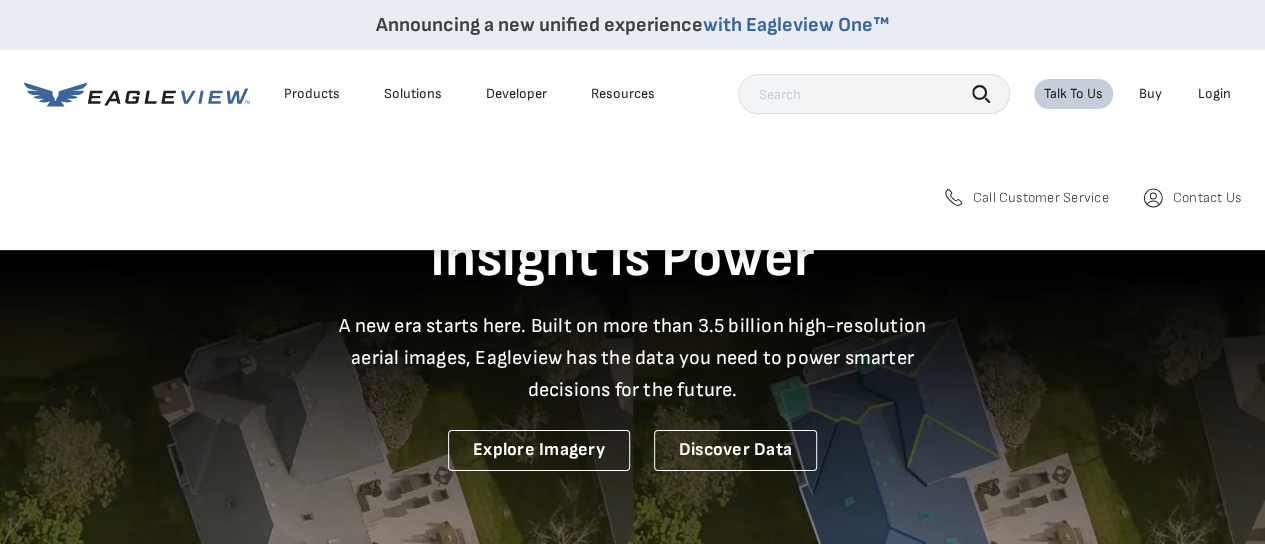 click on "Contact Us" at bounding box center [1207, 198] 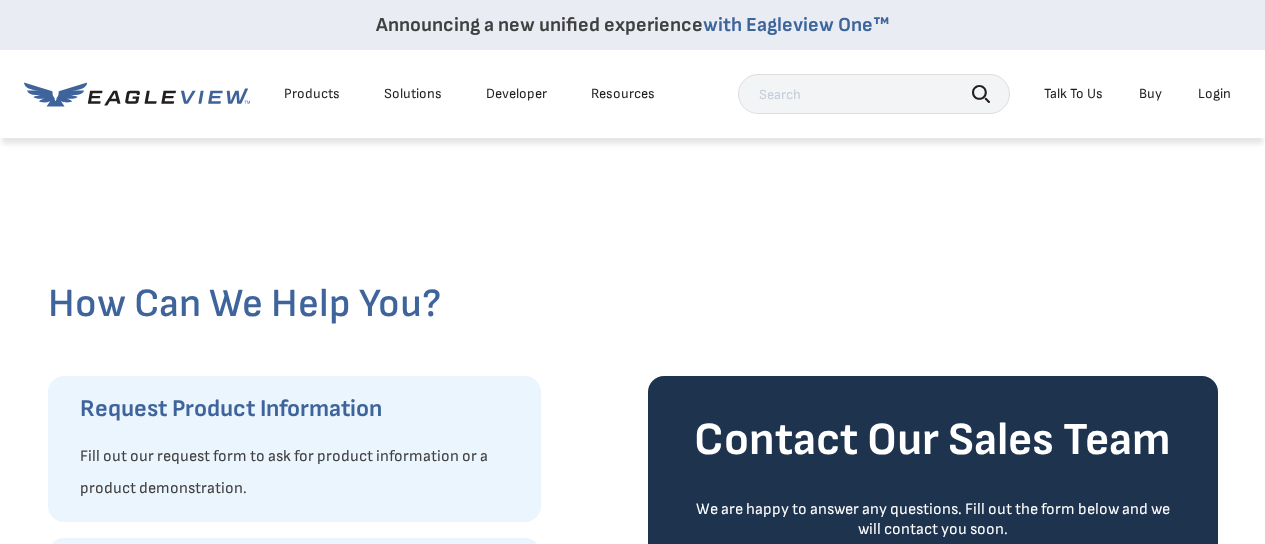 scroll, scrollTop: 200, scrollLeft: 0, axis: vertical 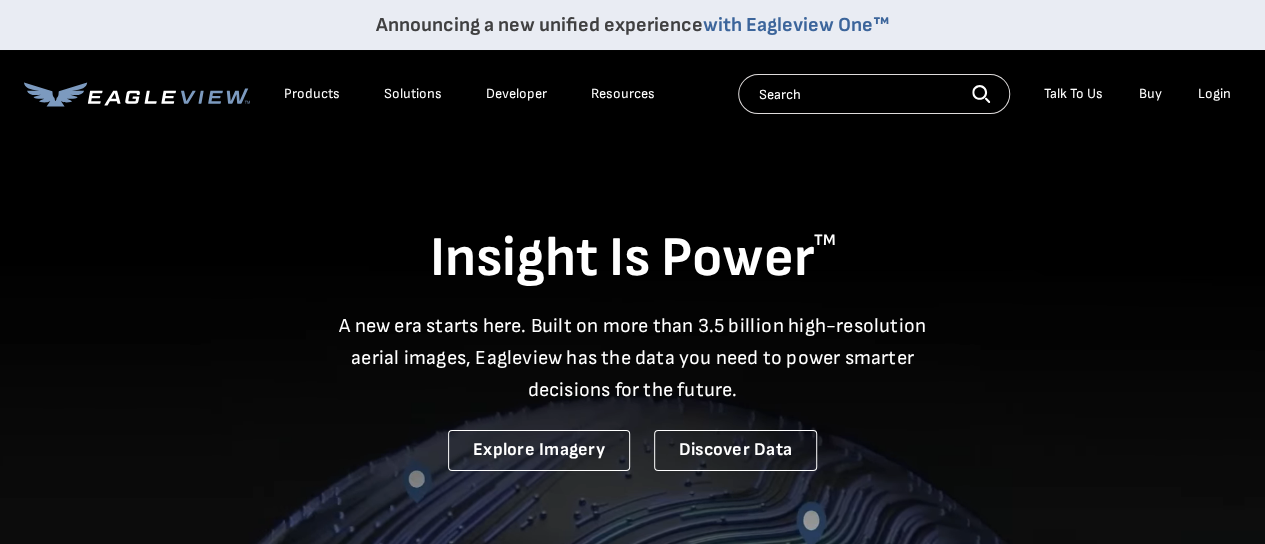 click on "Login" at bounding box center [1214, 94] 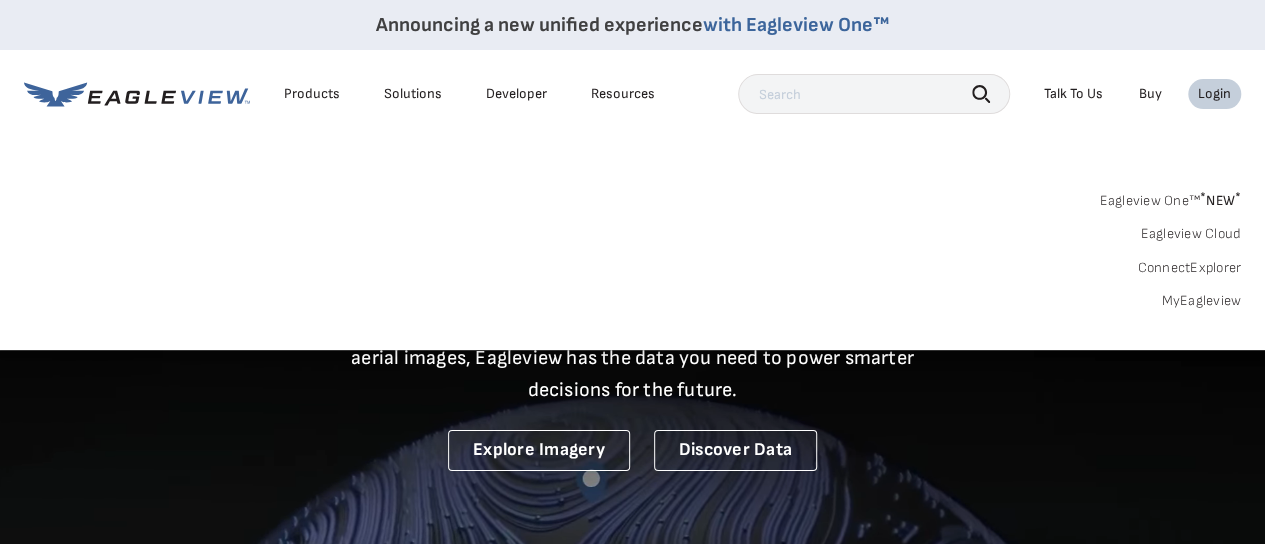 click on "Login" at bounding box center (1214, 94) 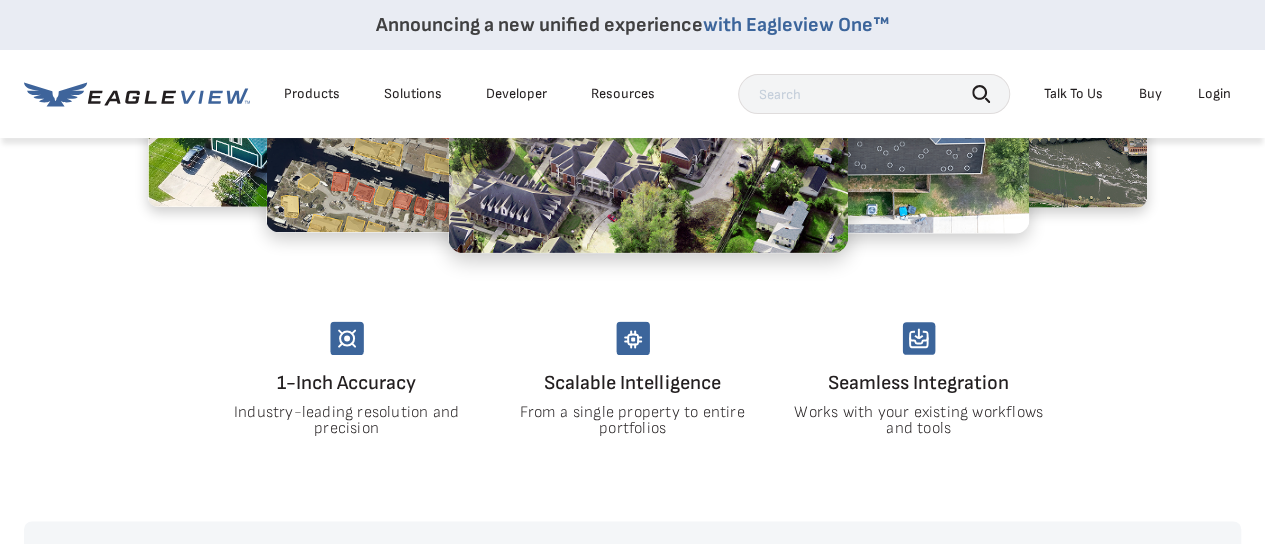 scroll, scrollTop: 0, scrollLeft: 0, axis: both 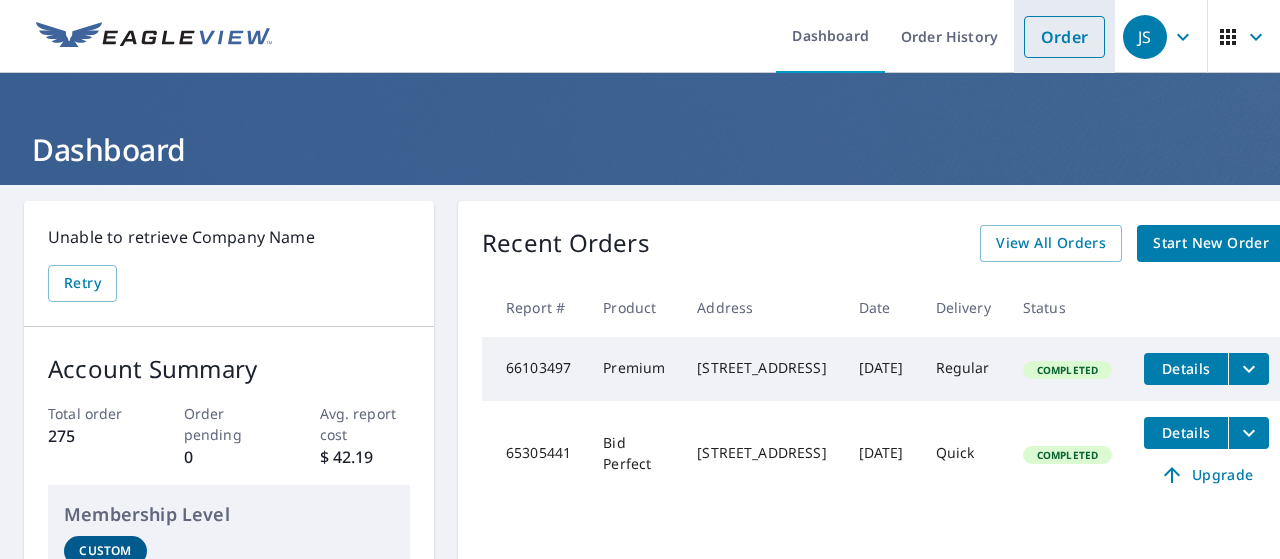 click on "Order" at bounding box center (1064, 37) 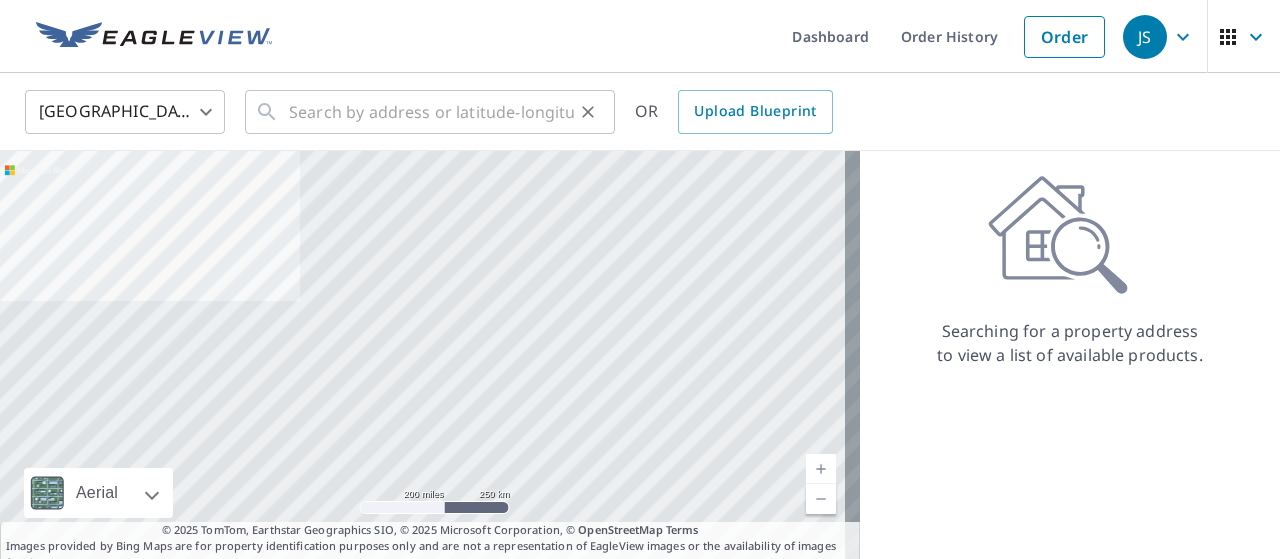 click on "​" at bounding box center (430, 112) 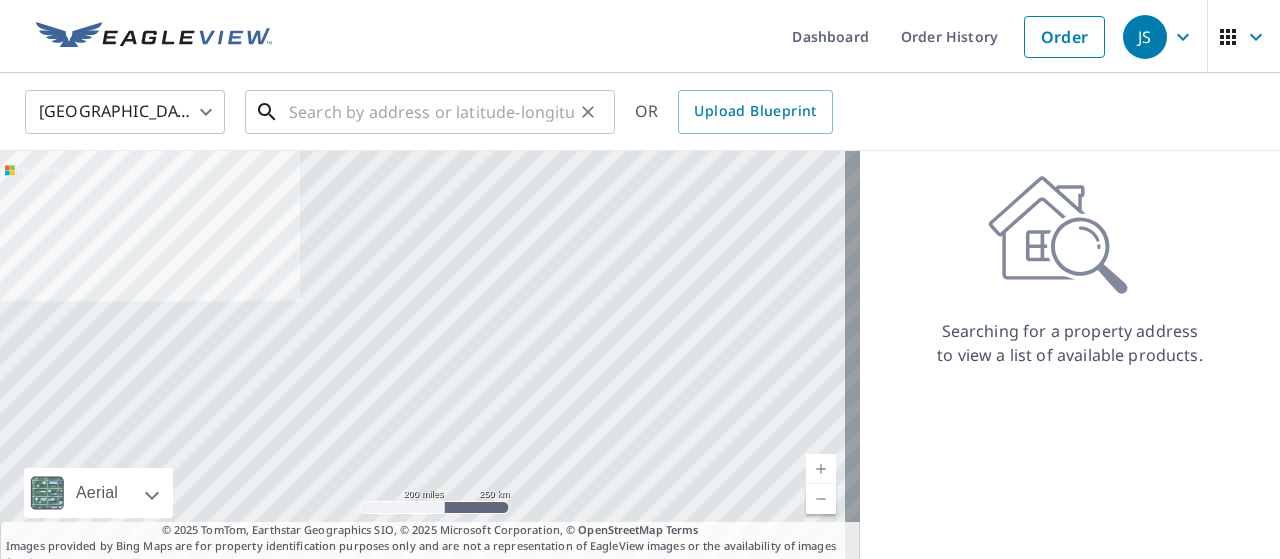 click on "​" at bounding box center (430, 112) 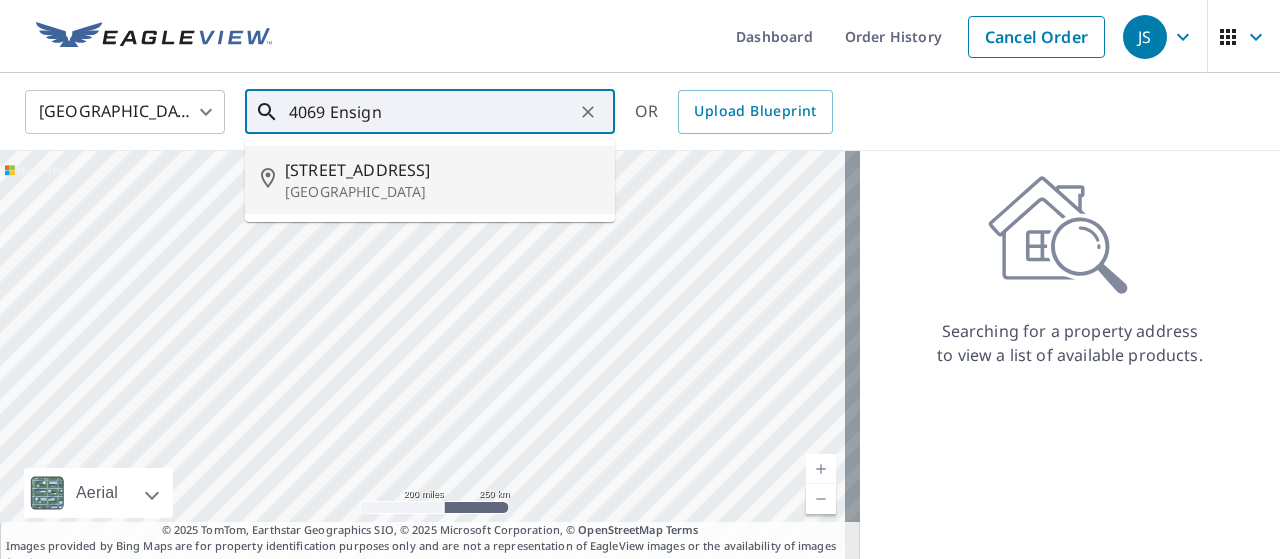 click on "[STREET_ADDRESS]" at bounding box center [442, 170] 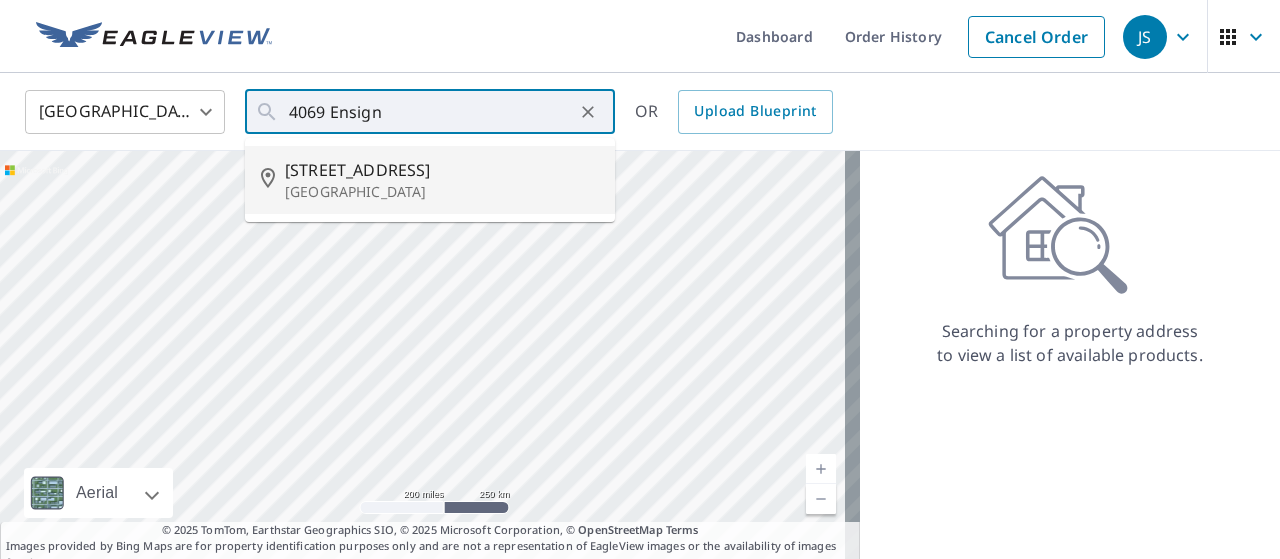 type on "[STREET_ADDRESS]" 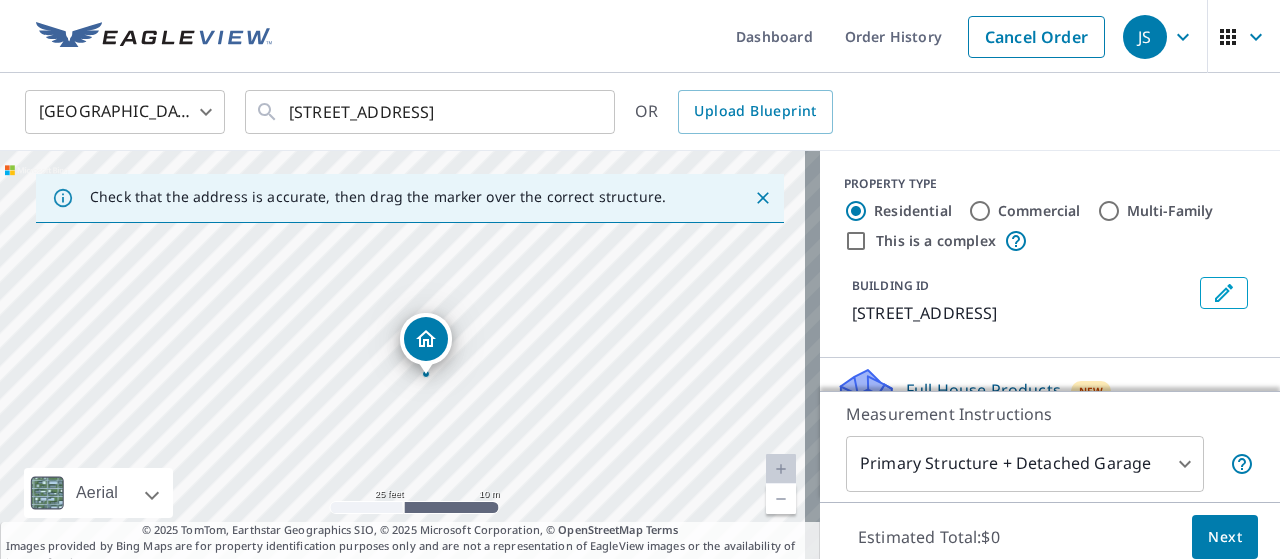 drag, startPoint x: 454, startPoint y: 329, endPoint x: 436, endPoint y: 342, distance: 22.203604 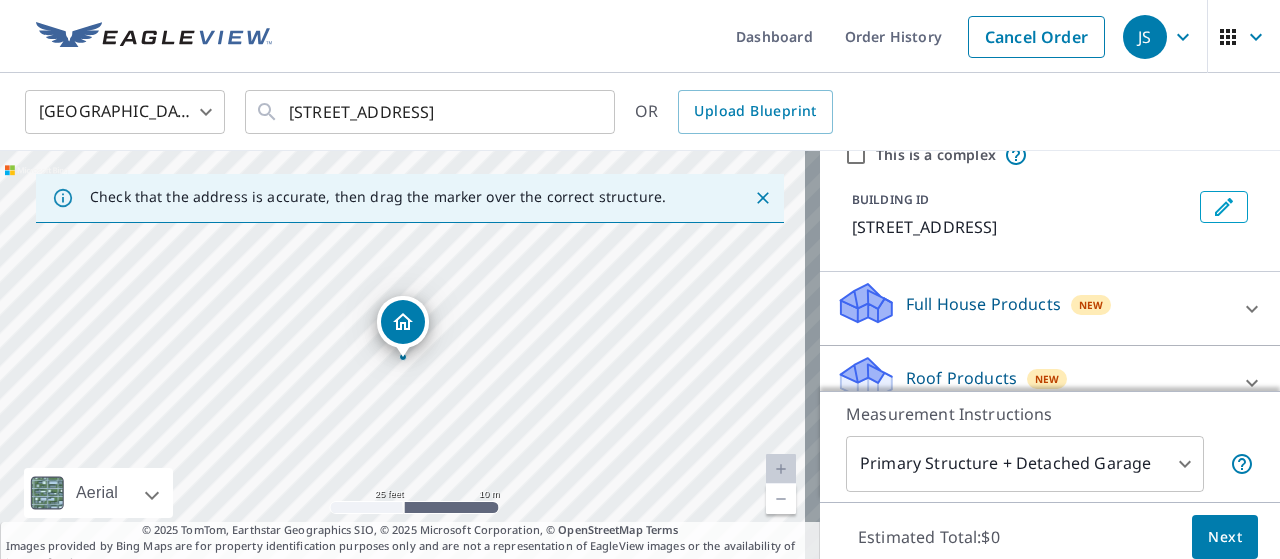 scroll, scrollTop: 85, scrollLeft: 0, axis: vertical 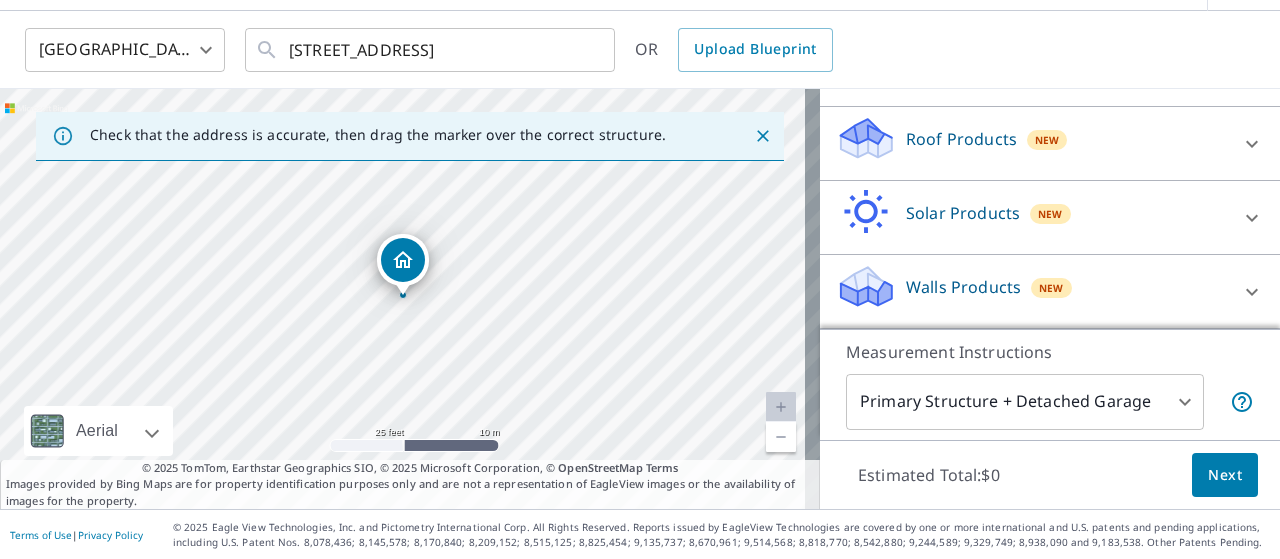 click on "Next" at bounding box center (1225, 475) 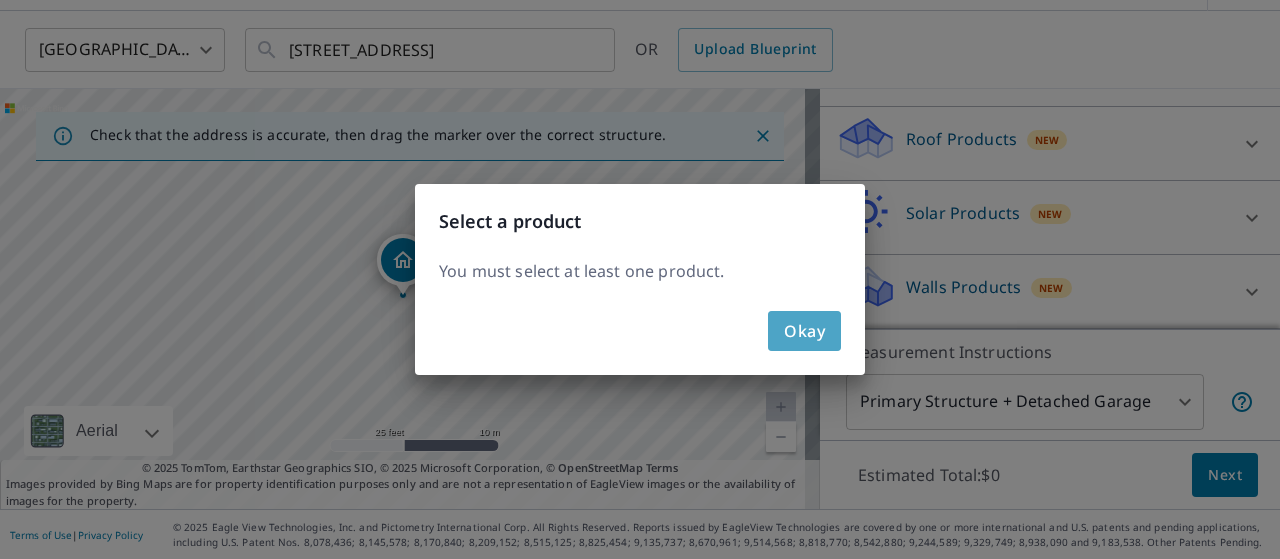 click on "Okay" 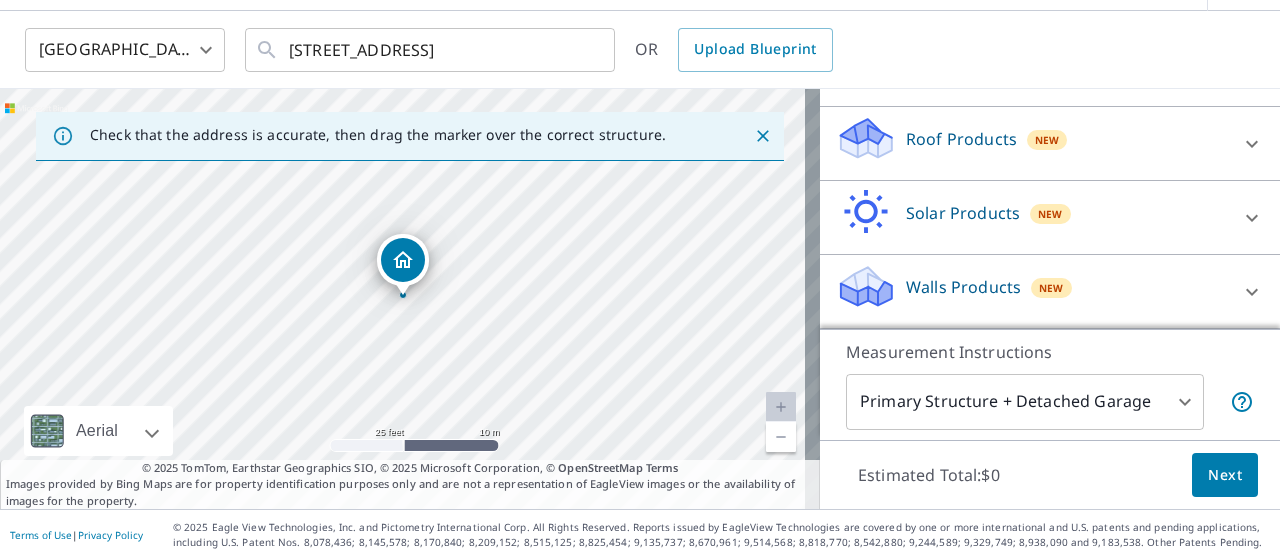 click on "Roof Products" at bounding box center (961, 139) 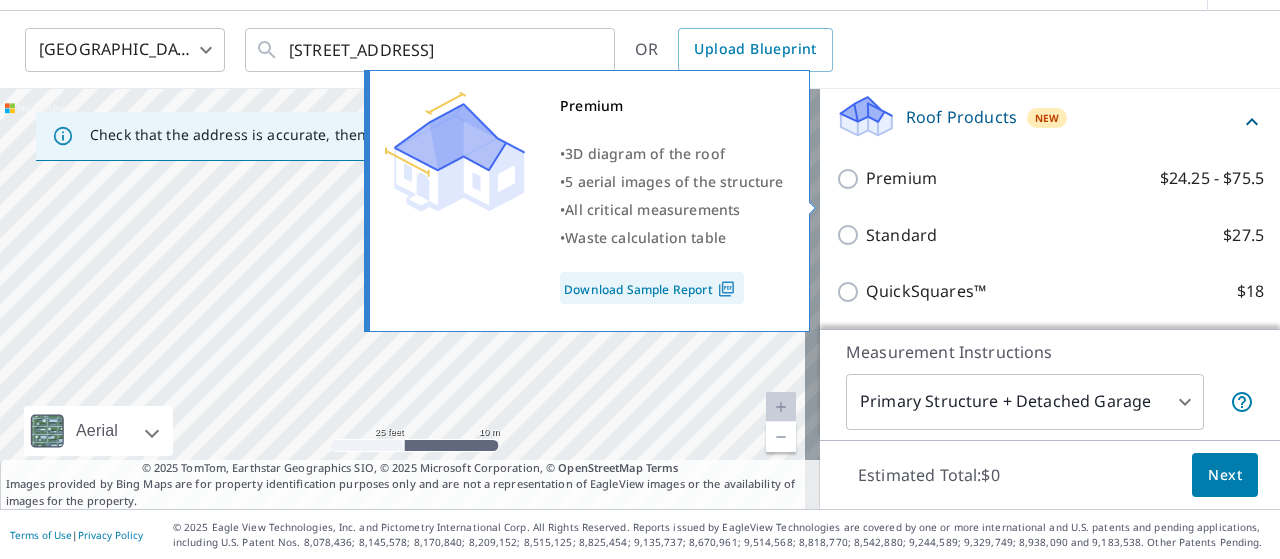 click on "Premium $24.25 - $75.5" at bounding box center [851, 179] 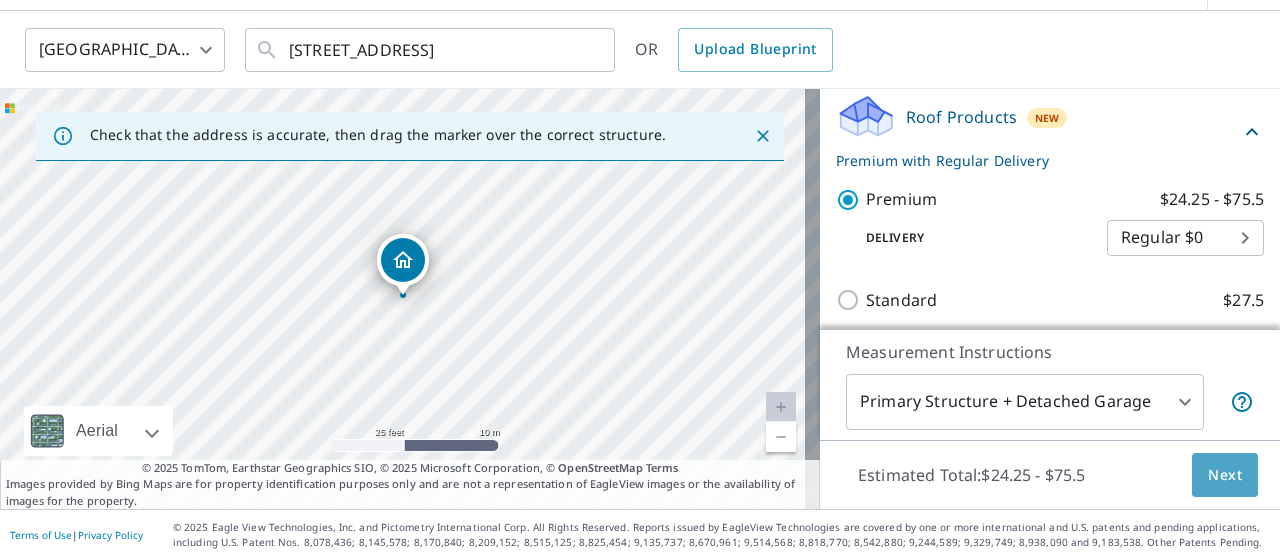 click on "Next" at bounding box center [1225, 475] 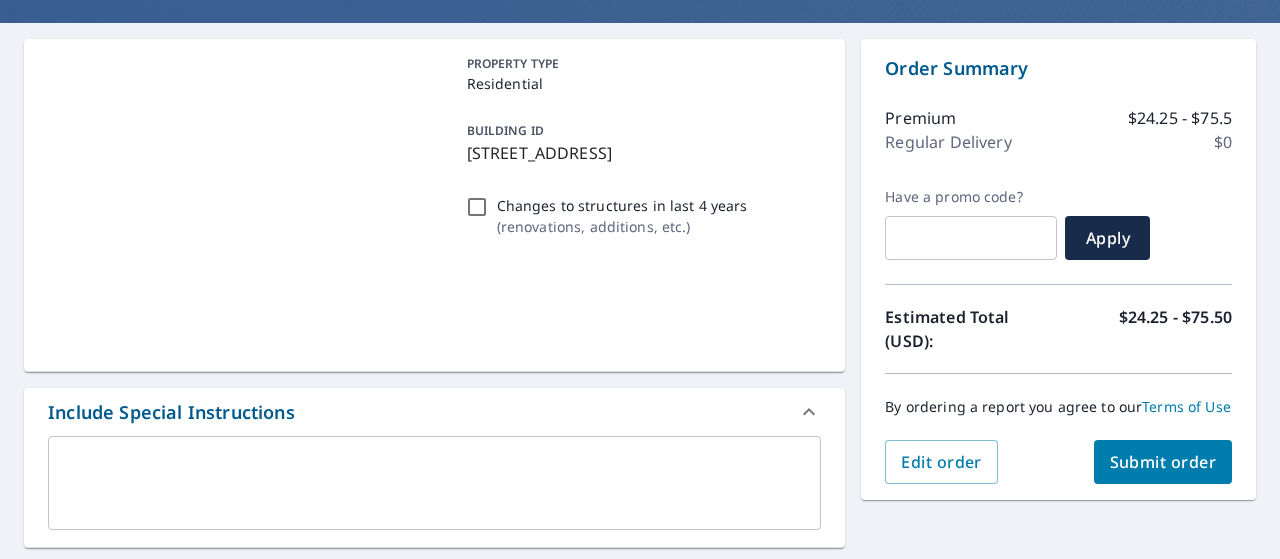 scroll, scrollTop: 262, scrollLeft: 0, axis: vertical 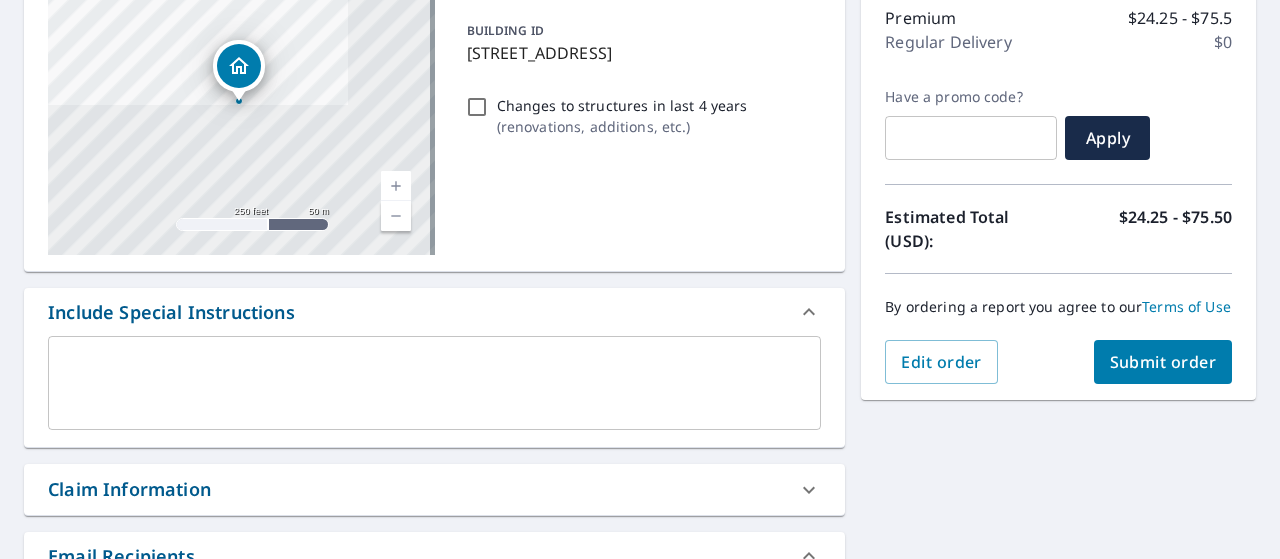 click on "[STREET_ADDRESS]" at bounding box center [640, 53] 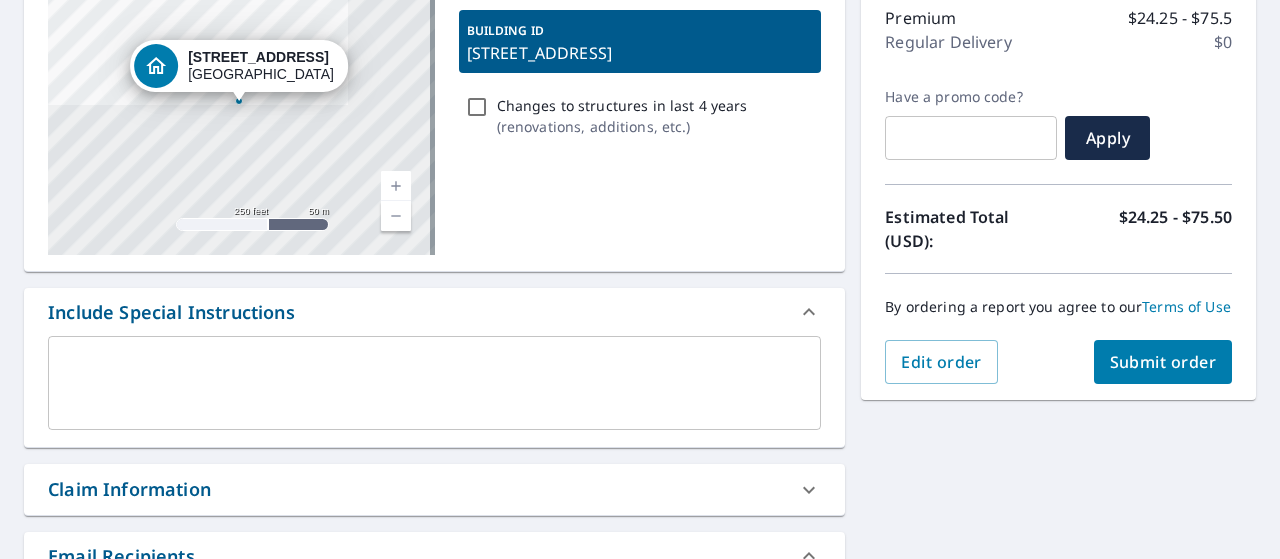 click on "PROPERTY TYPE Residential BUILDING ID [STREET_ADDRESS] Changes to structures in last 4 years ( renovations, additions, etc. )" at bounding box center [640, 105] 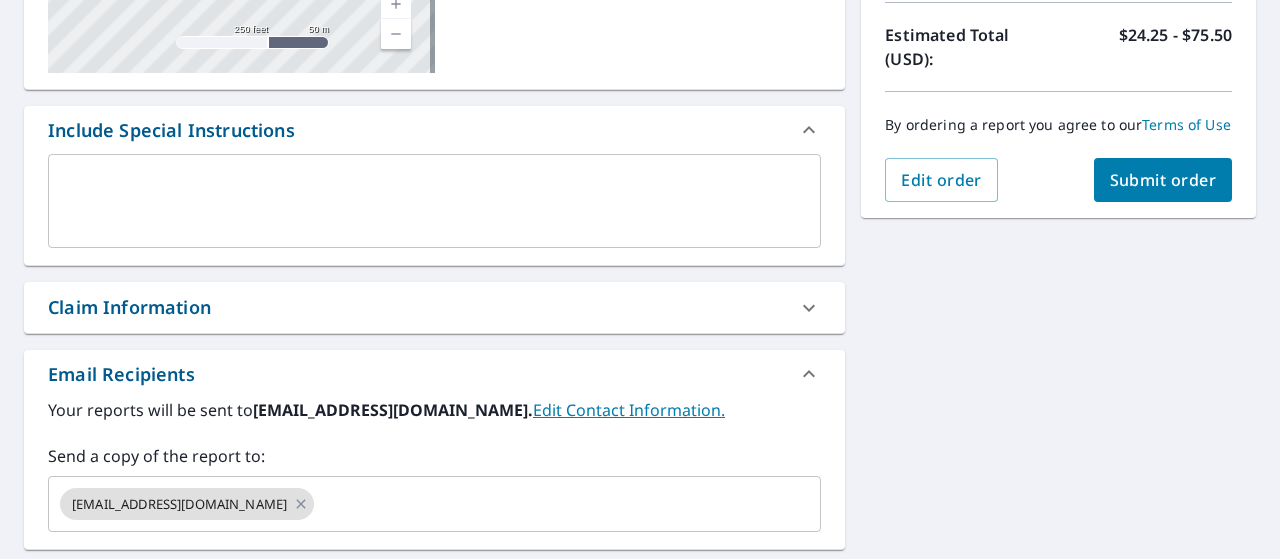 scroll, scrollTop: 462, scrollLeft: 0, axis: vertical 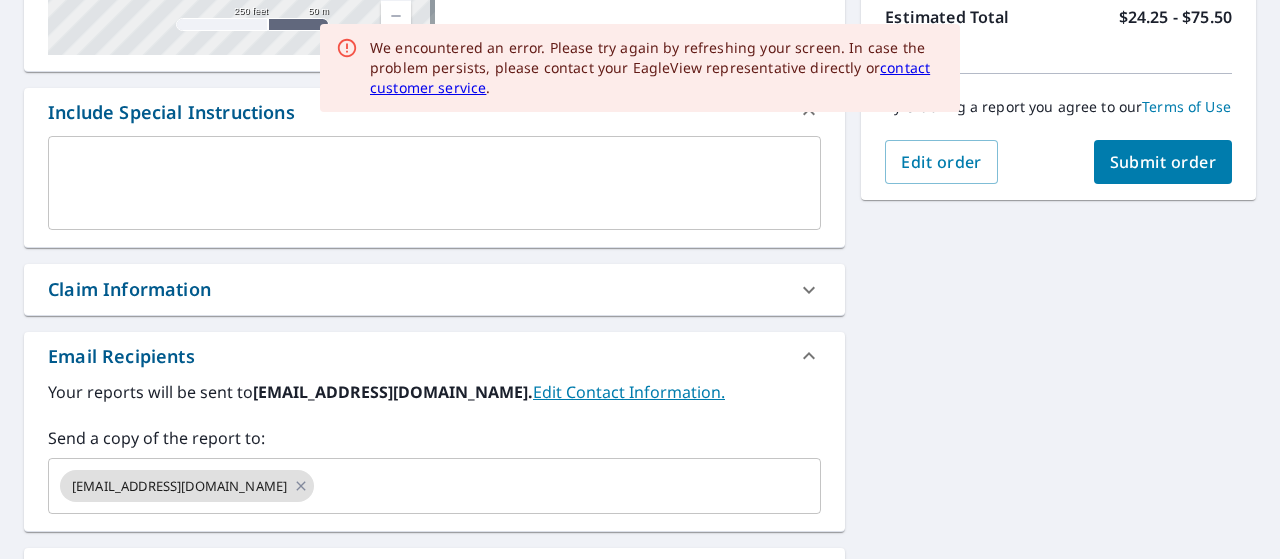 click on "[STREET_ADDRESS] Aerial Road A standard road map Aerial A detailed look from above Labels Labels 250 feet 50 m © 2025 TomTom, © Vexcel Imaging, © 2025 Microsoft Corporation,  © OpenStreetMap Terms PROPERTY TYPE Residential BUILDING ID [STREET_ADDRESS] Changes to structures in last 4 years ( renovations, additions, etc. ) Include Special Instructions x ​ Claim Information Claim number ​ Claim information ​ PO number ​ Date of loss ​ Cat ID ​ Email Recipients Your reports will be sent to  [EMAIL_ADDRESS][DOMAIN_NAME].  Edit Contact Information. Send a copy of the report to: [EMAIL_ADDRESS][DOMAIN_NAME] ​ Substitutions and Customization Roof measurement report substitutions If a Premium Report is unavailable send me an Extended Coverage 3D Report: Yes No Ask If an Extended Coverage 3D Report is unavailable send me an Extended Coverage 2D Report: Yes No Ask If a Residential/Multi-Family Report is unavailable send me a Commercial Report: Yes No Ask DXF RXF XML XXXX0586 *" at bounding box center [640, 246] 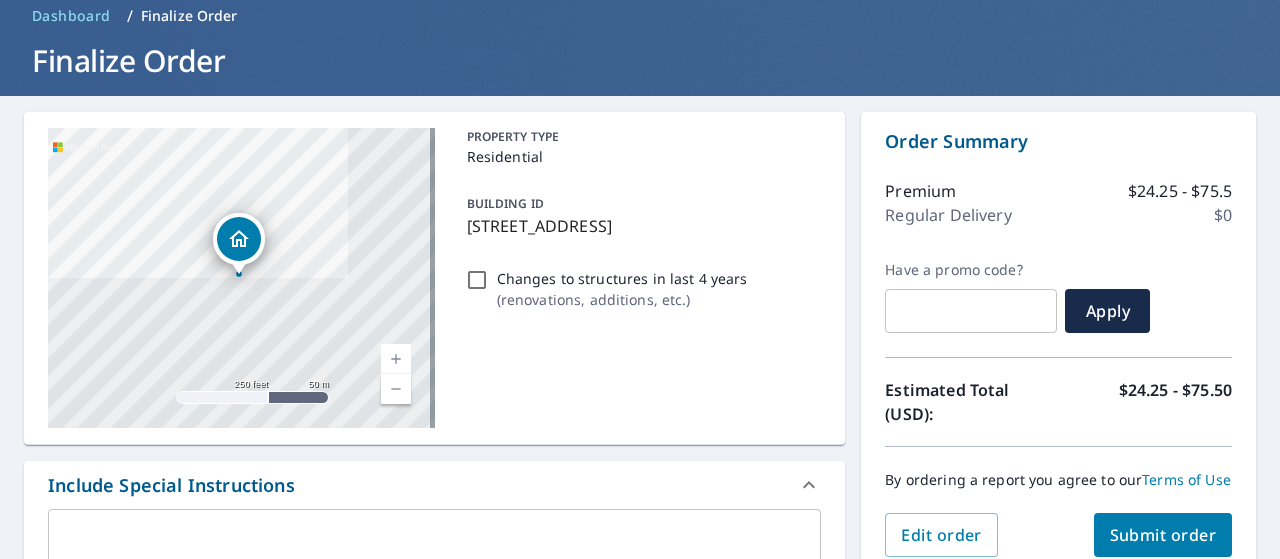 scroll, scrollTop: 0, scrollLeft: 0, axis: both 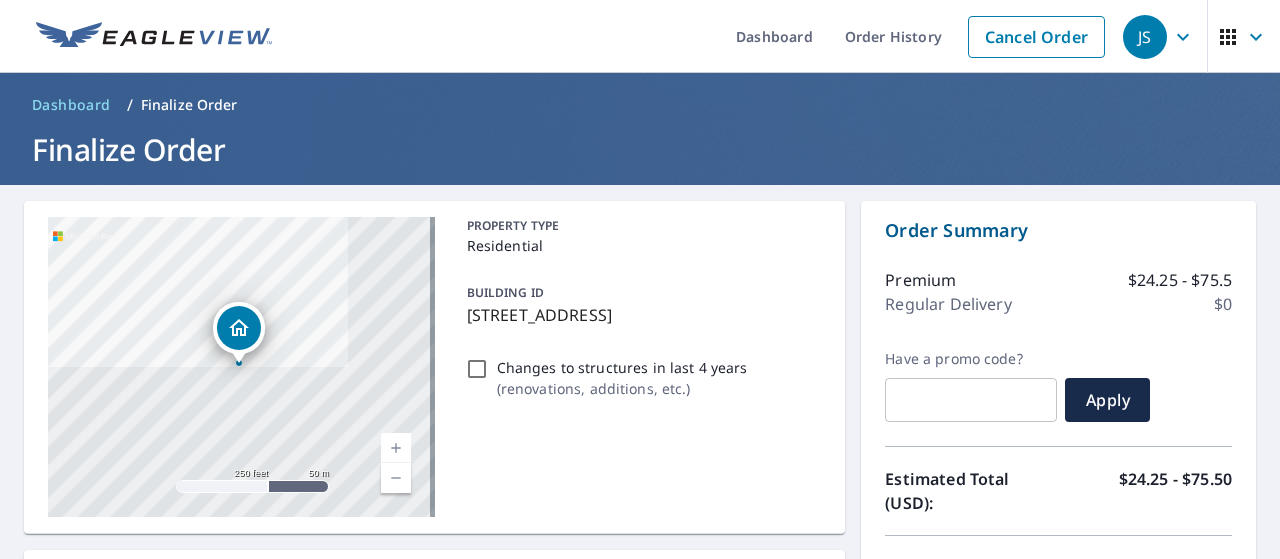 click on "Dashboard / Finalize Order" at bounding box center (640, 105) 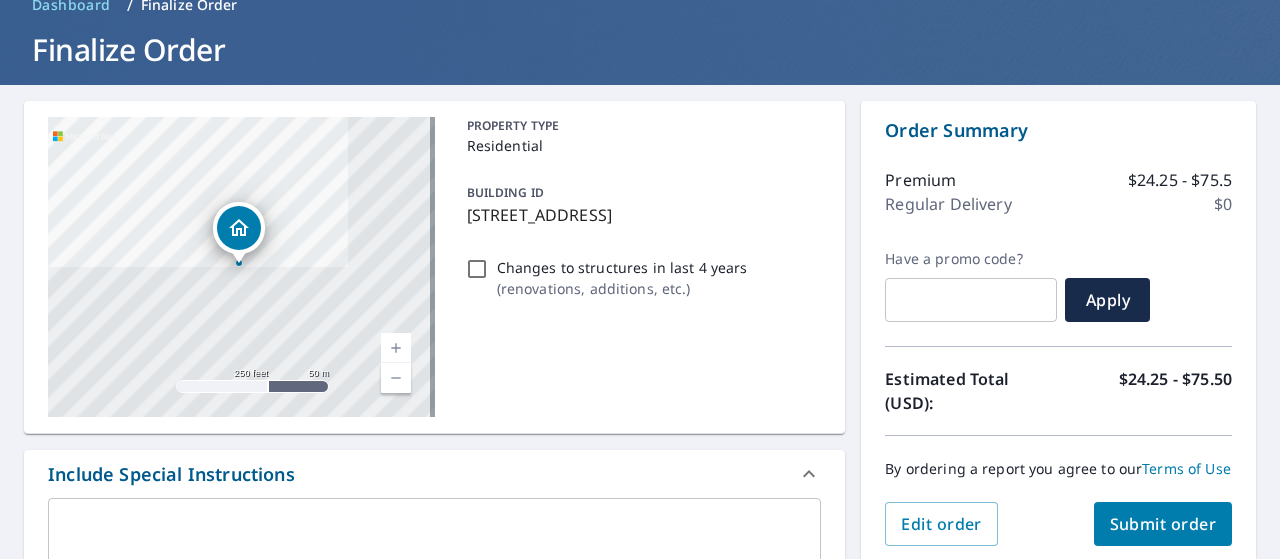 click on "[STREET_ADDRESS]" at bounding box center (640, 215) 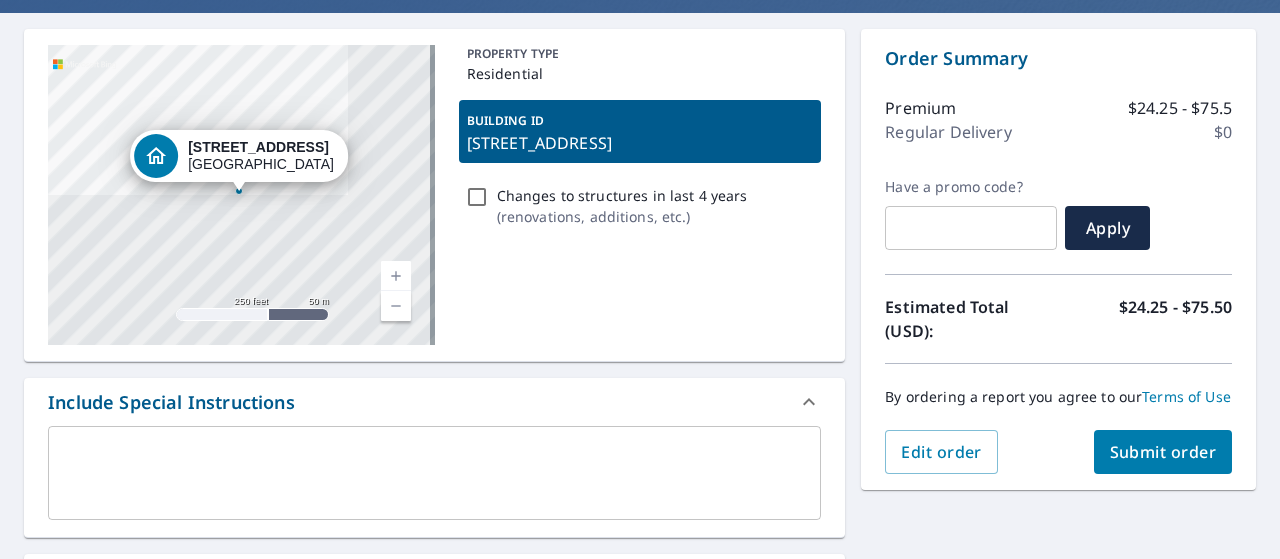 scroll, scrollTop: 400, scrollLeft: 0, axis: vertical 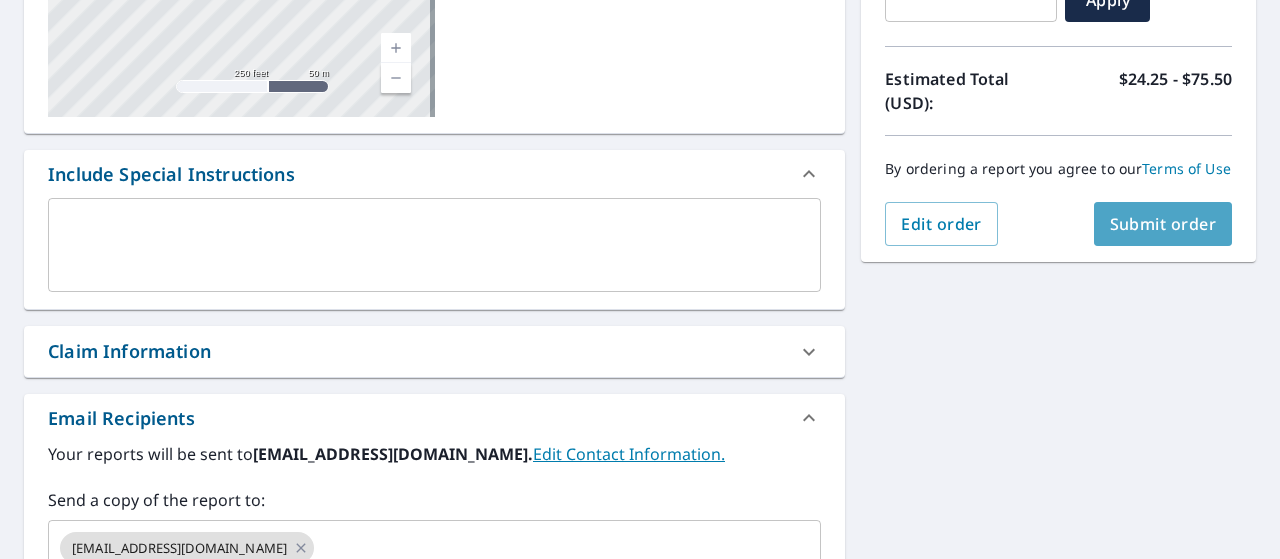 click on "Submit order" at bounding box center [1163, 224] 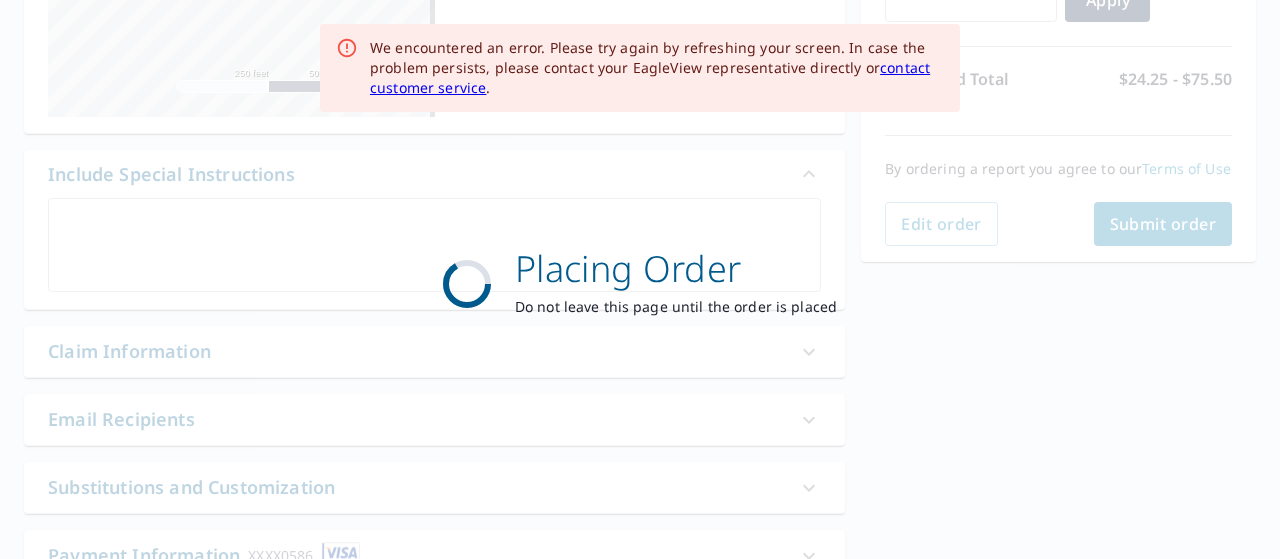 click on "Placing Order Do not leave this page until the order is placed" at bounding box center (640, 279) 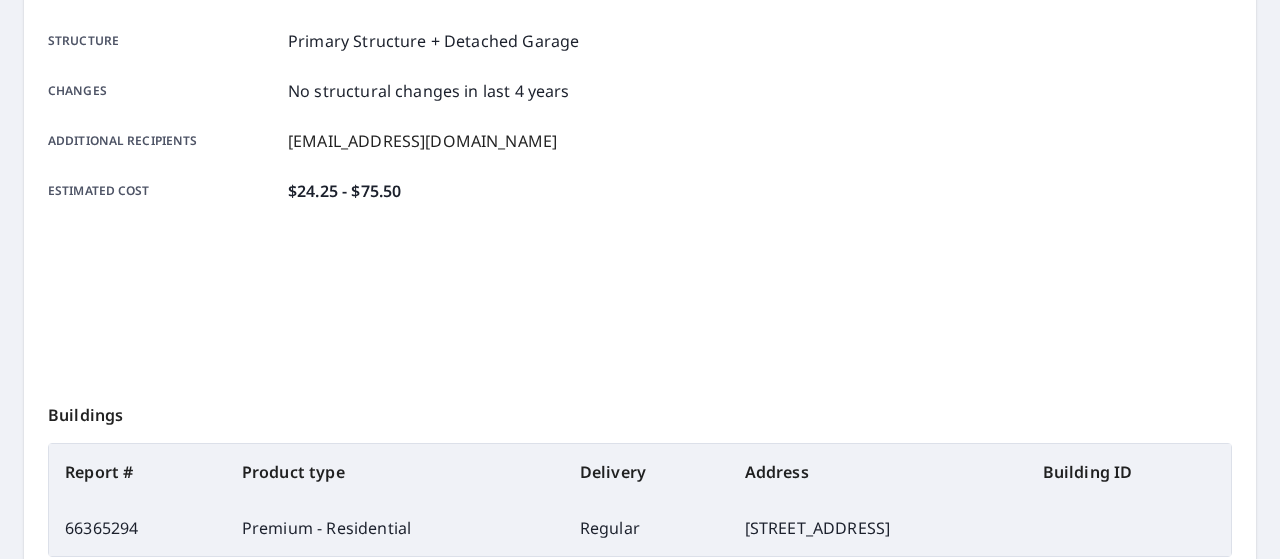 scroll, scrollTop: 0, scrollLeft: 0, axis: both 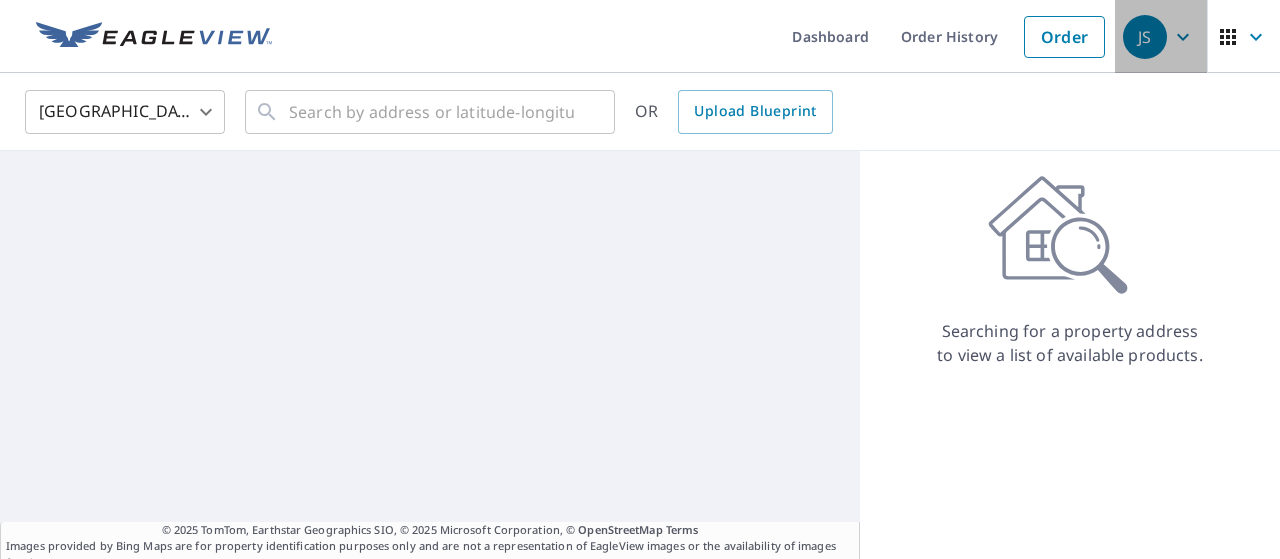 click 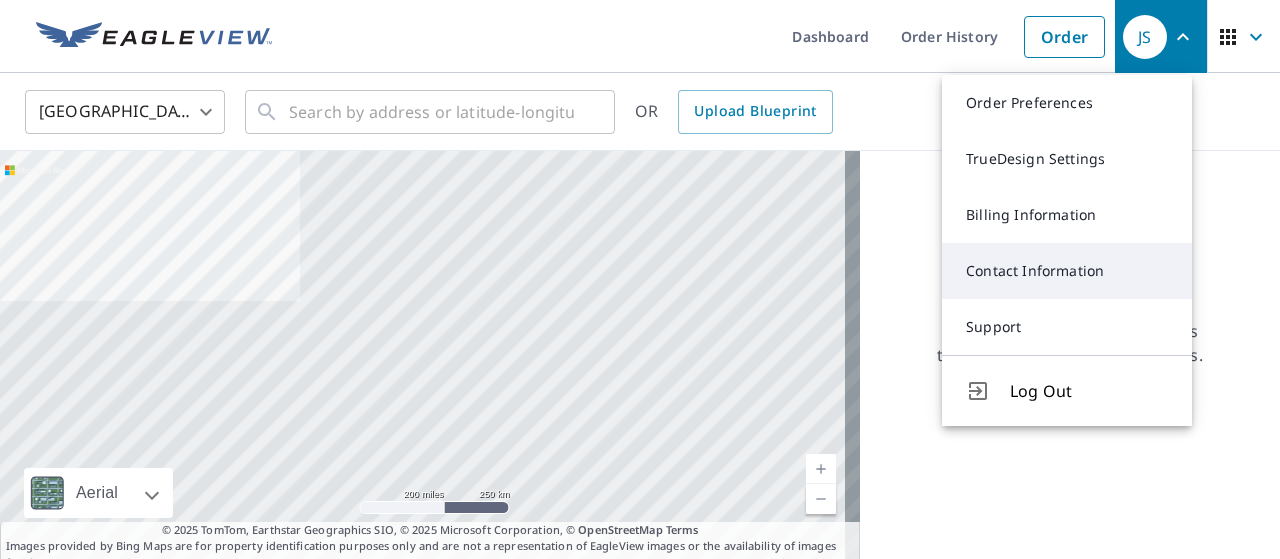 click on "Contact Information" at bounding box center [1067, 271] 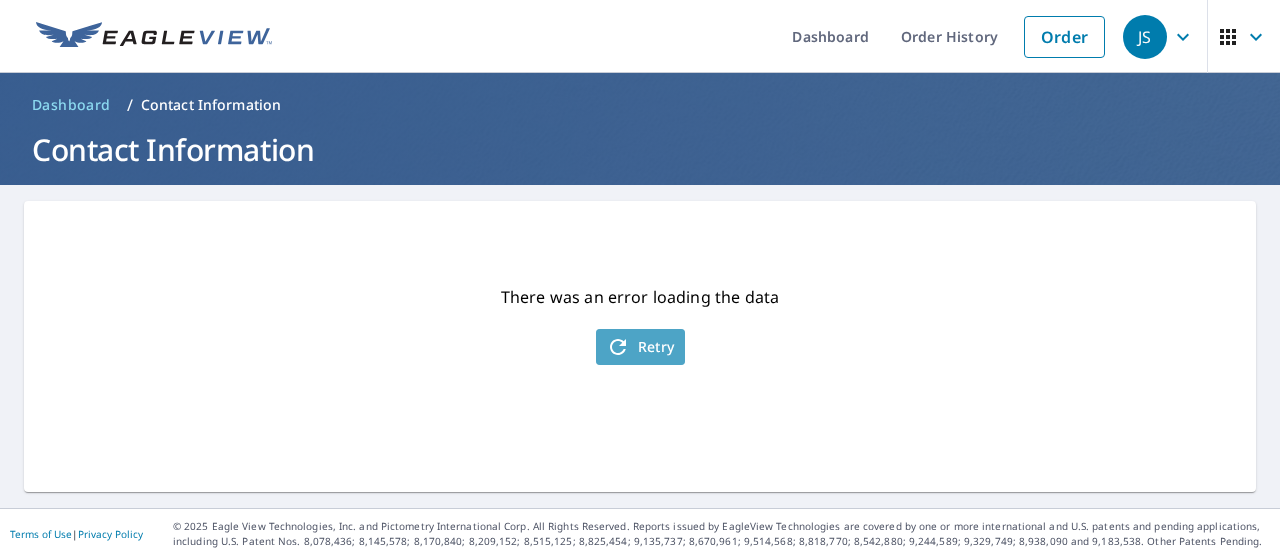 click on "Retry" at bounding box center [640, 347] 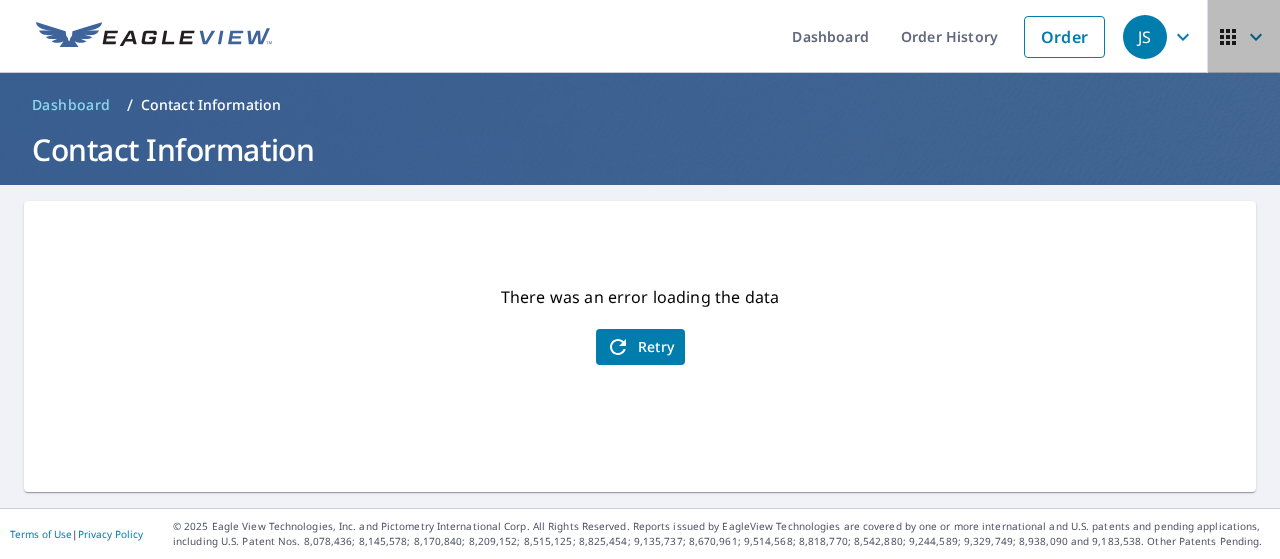 click 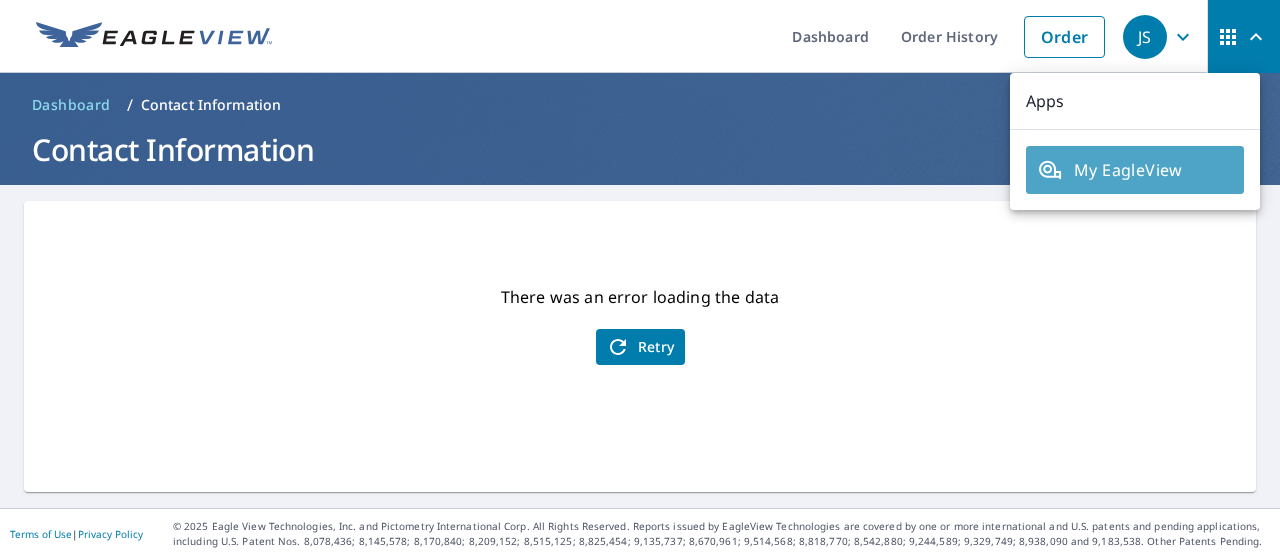 click on "My EagleView" at bounding box center [1135, 170] 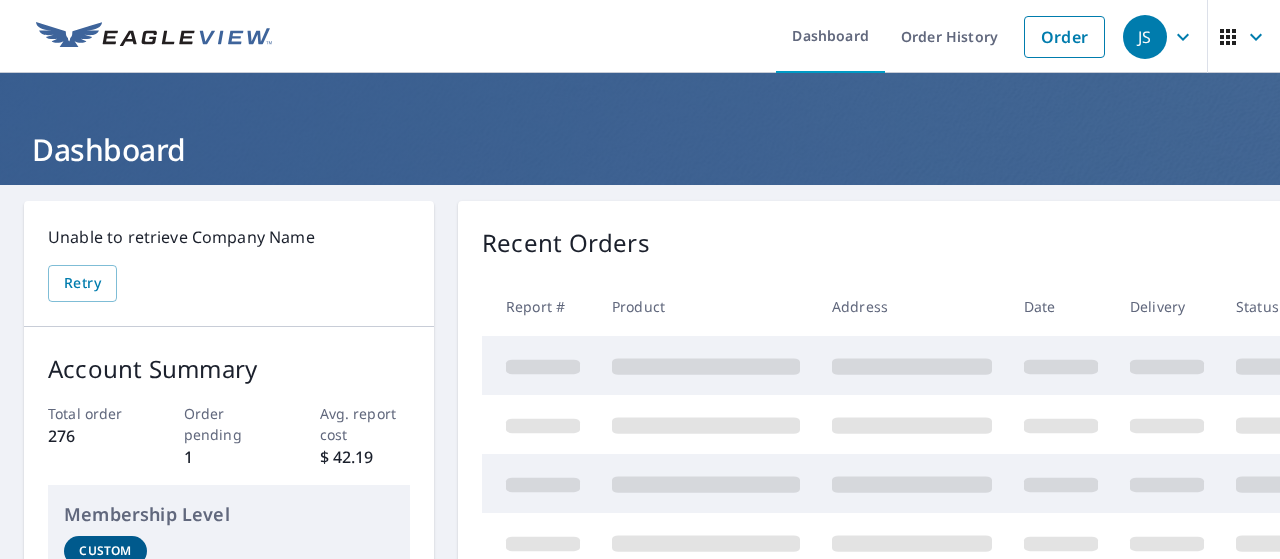 scroll, scrollTop: 0, scrollLeft: 0, axis: both 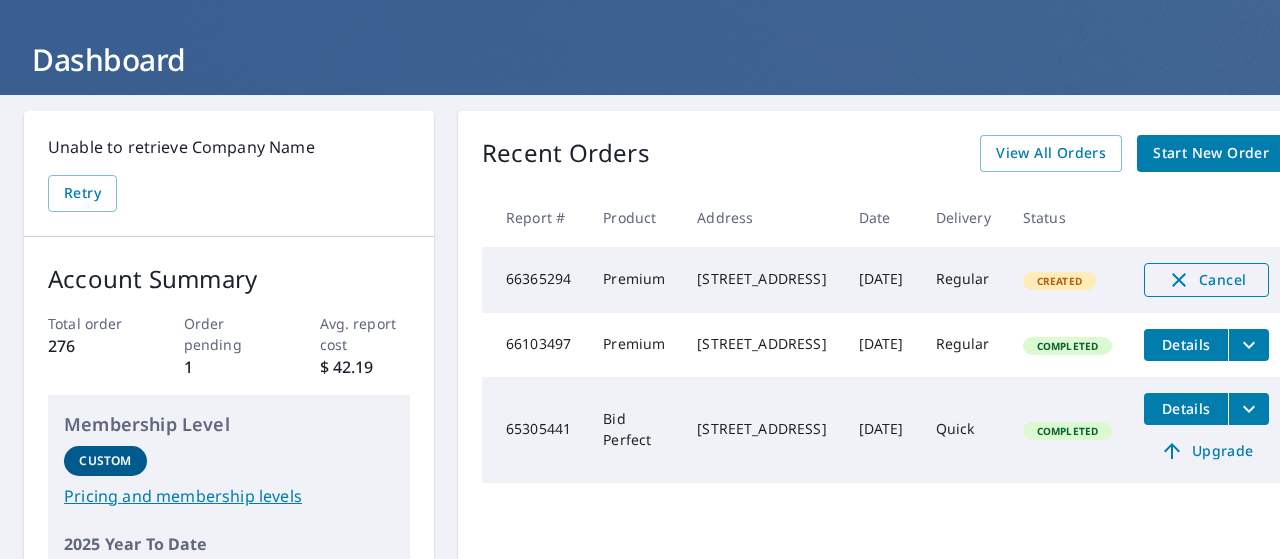 click on "Cancel" at bounding box center [1206, 280] 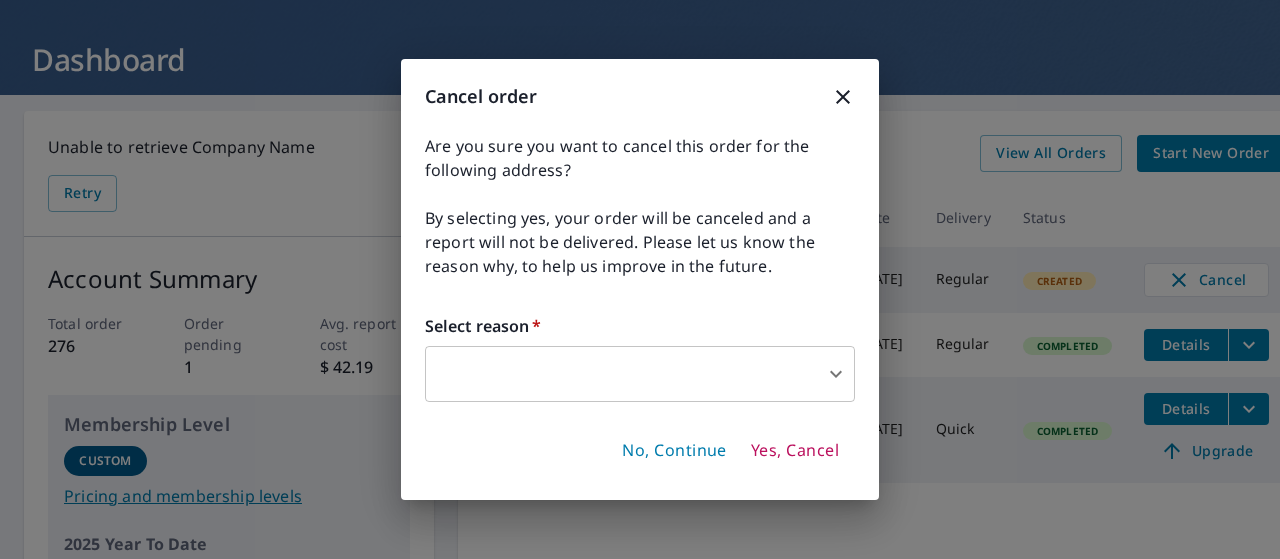 click on "JS JS
Dashboard Order History Order JS Dashboard Unable to retrieve Company Name Retry Account Summary Total order 276 Order pending 1 Avg. report cost $ 42.19 Membership Level Custom Pricing and membership levels 2025 Year To Date Reports Completed 0 Prepayments $ 0.00 Balance Recent Orders View All Orders Start New Order Report # Product Address Date Delivery Status 66365294 Premium 4069 Ensign Ave N
Minneapolis, MN 55427 Jul 11, 2025 Regular Created Cancel 66103497 Premium 5413 Wentworth Ave
Minneapolis, MN 55419 Jun 26, 2025 Regular Completed Details 65305441 Bid Perfect 944 S Walnut St
Belle Plaine, MN 56011 May 18, 2025 Quick Completed Details Upgrade Quick Links Reports and order history Billing information Order preferences Contact information Text alert settings Payment options and membership levels Terms of Use  |  Privacy Policy © 2025 Eagle View Technologies, Inc. and Pictometry International Corp. All Rights Reserved. Reports issued by EagleView Technologies are covered by" at bounding box center [640, 279] 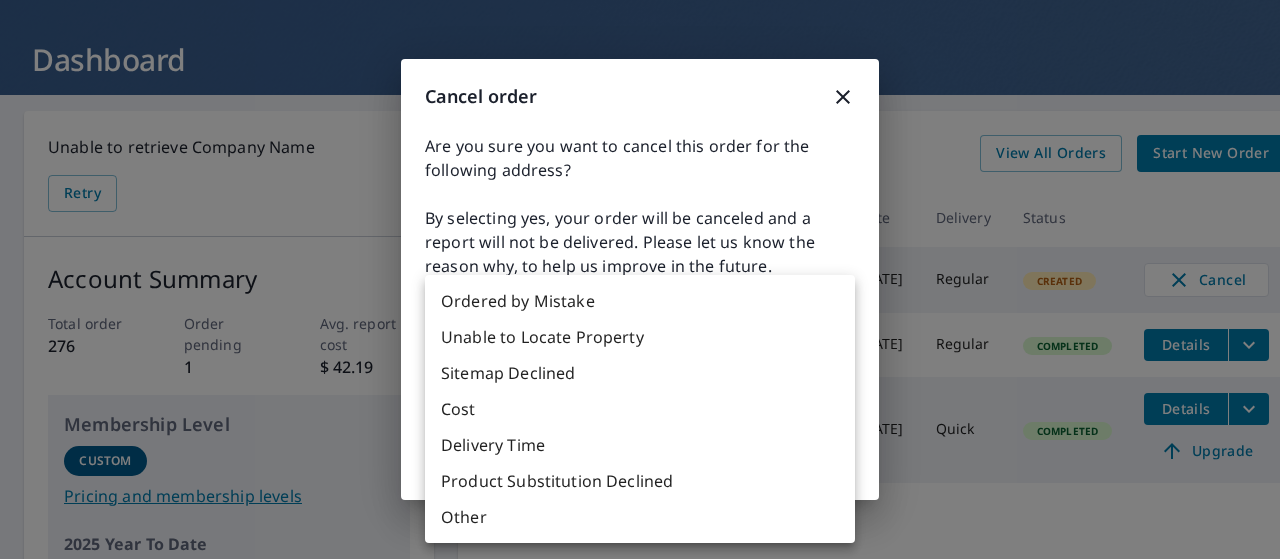 click at bounding box center [640, 279] 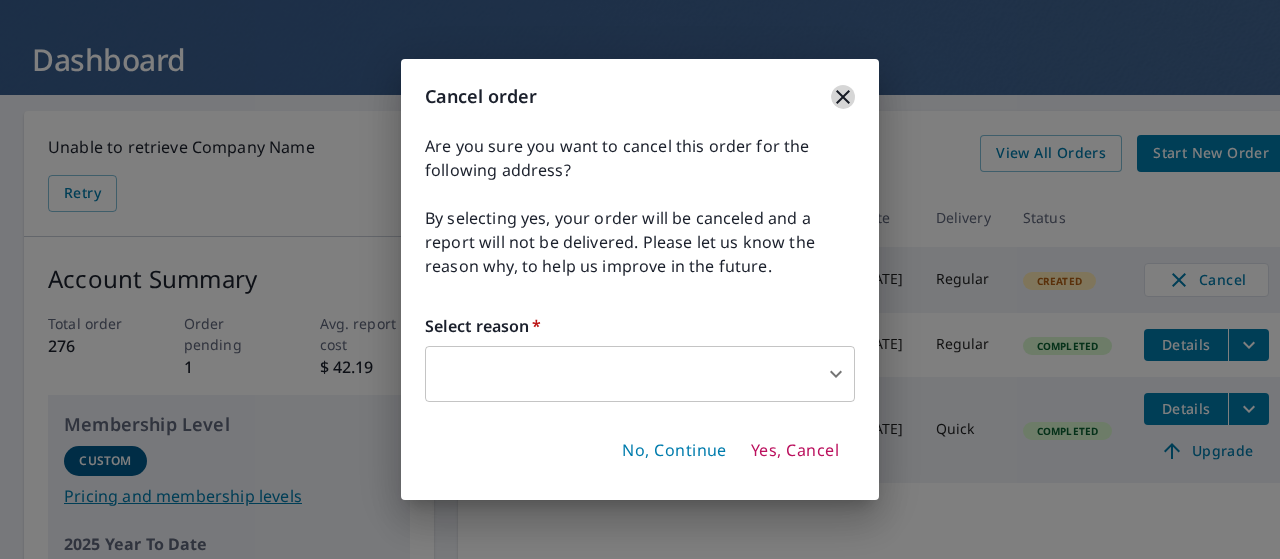 click 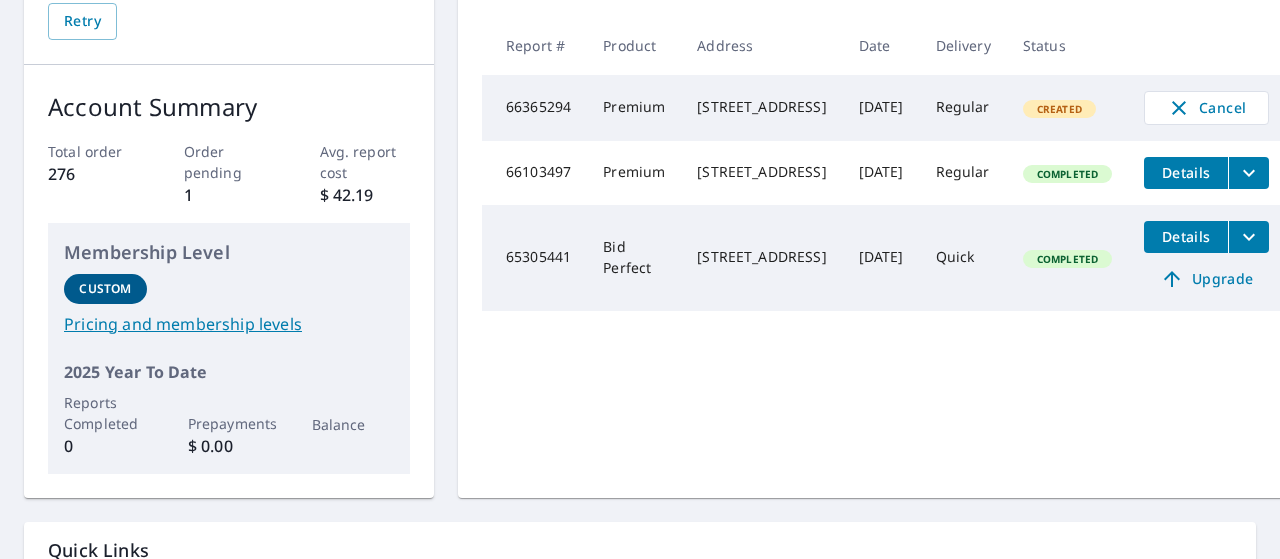 scroll, scrollTop: 490, scrollLeft: 0, axis: vertical 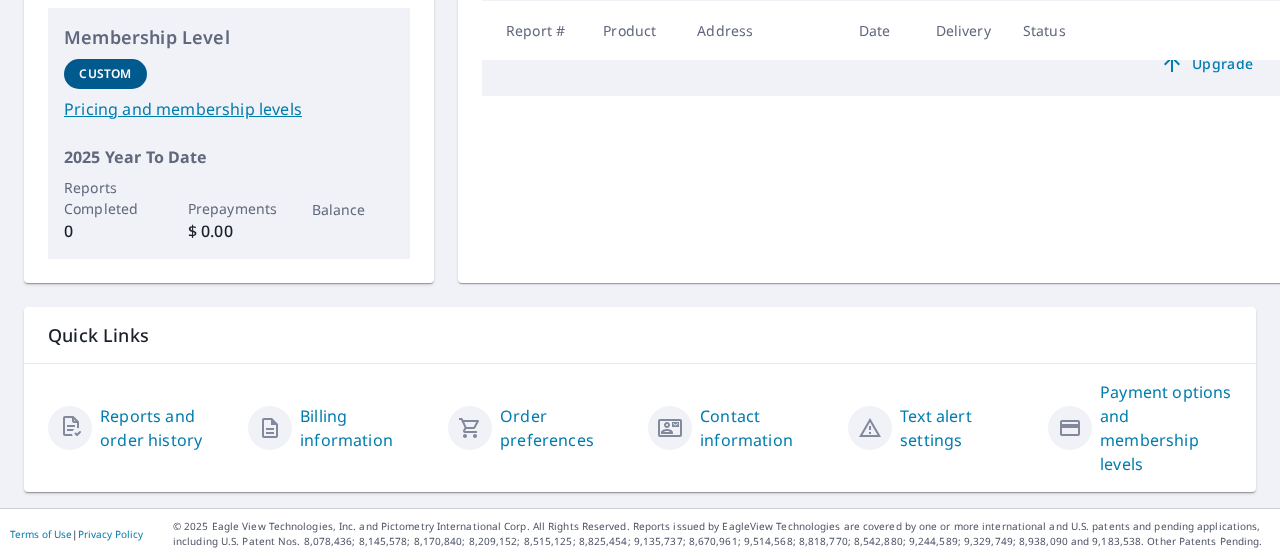 click on "Contact information" at bounding box center (766, 428) 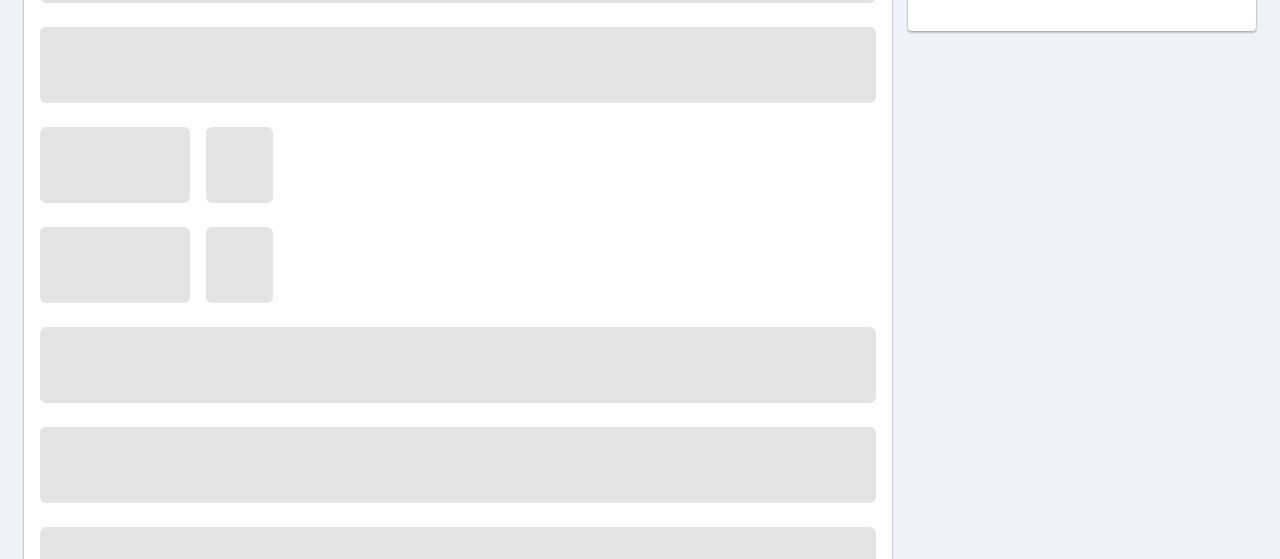 scroll, scrollTop: 0, scrollLeft: 0, axis: both 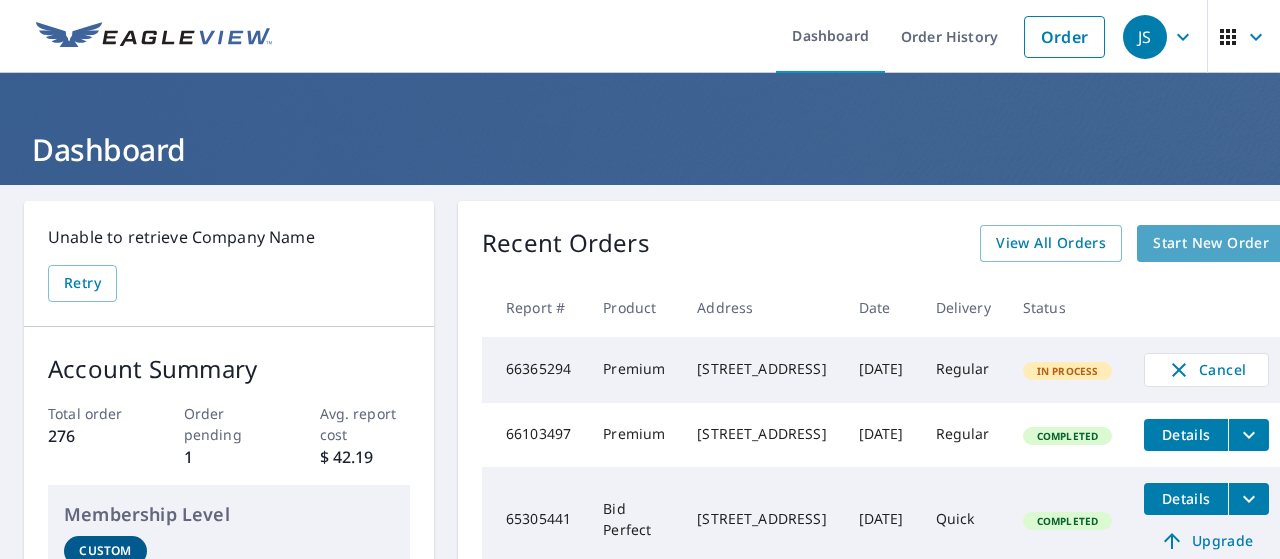 click on "Start New Order" at bounding box center [1211, 243] 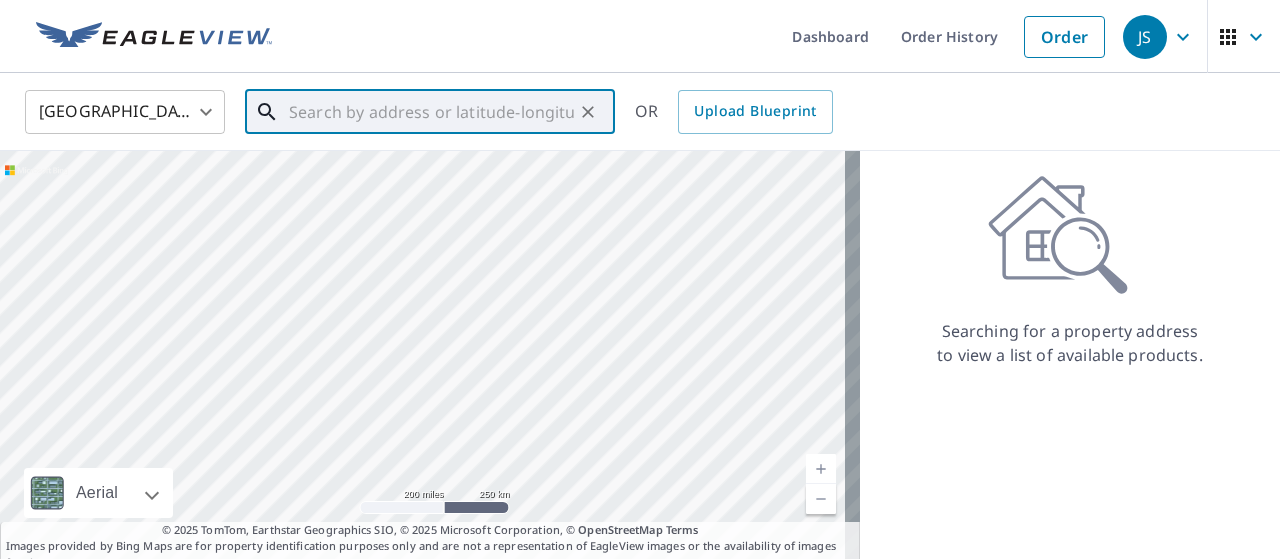 click at bounding box center [431, 112] 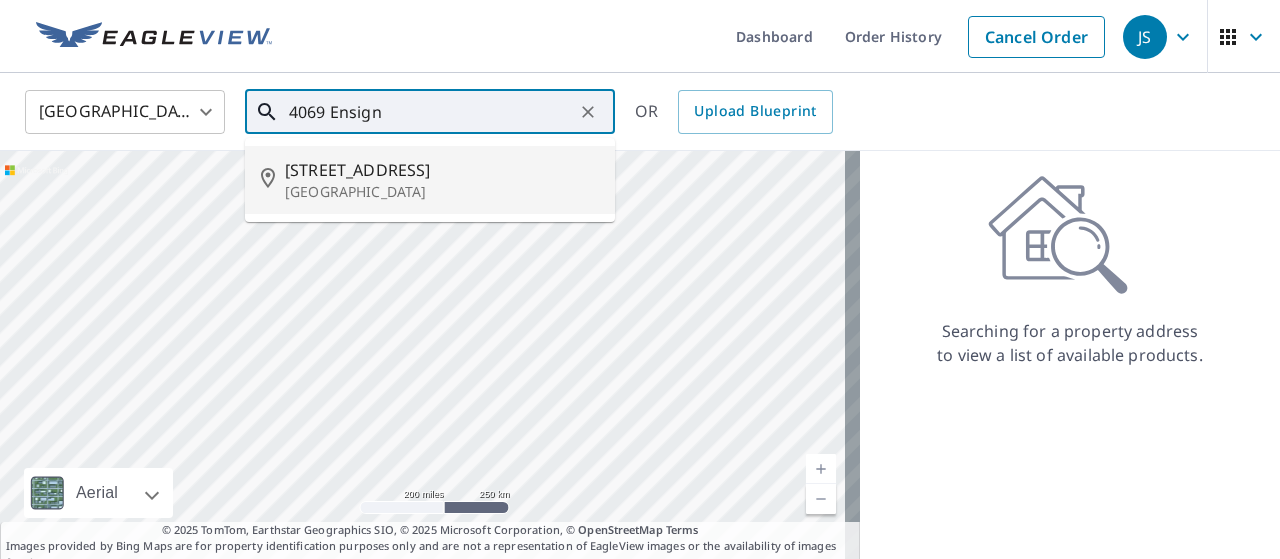 click on "[STREET_ADDRESS]" at bounding box center [442, 170] 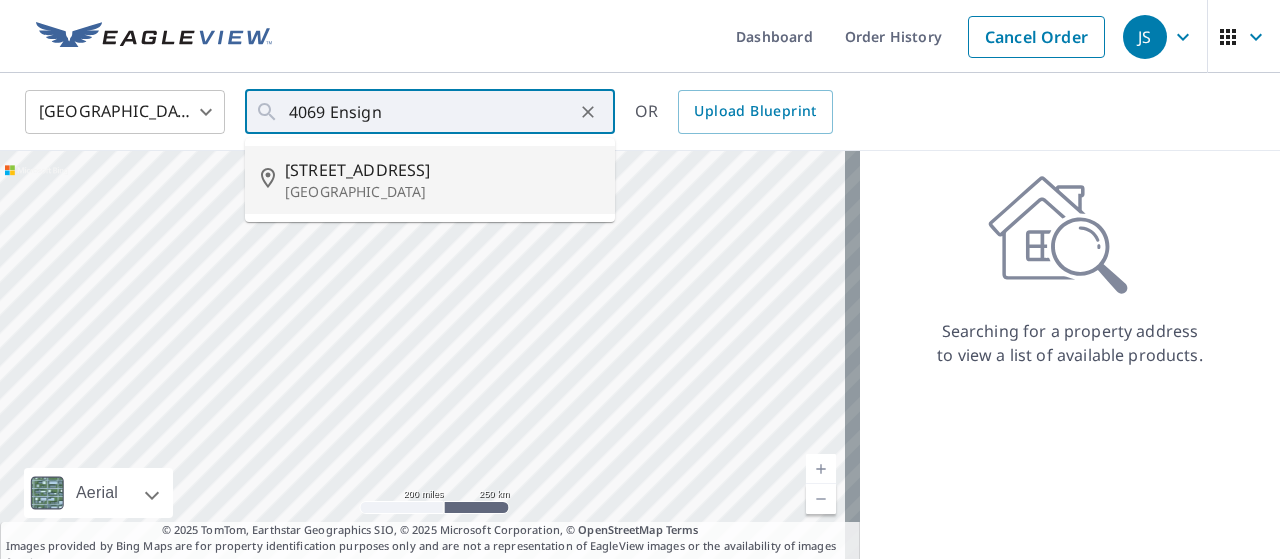 type on "[STREET_ADDRESS]" 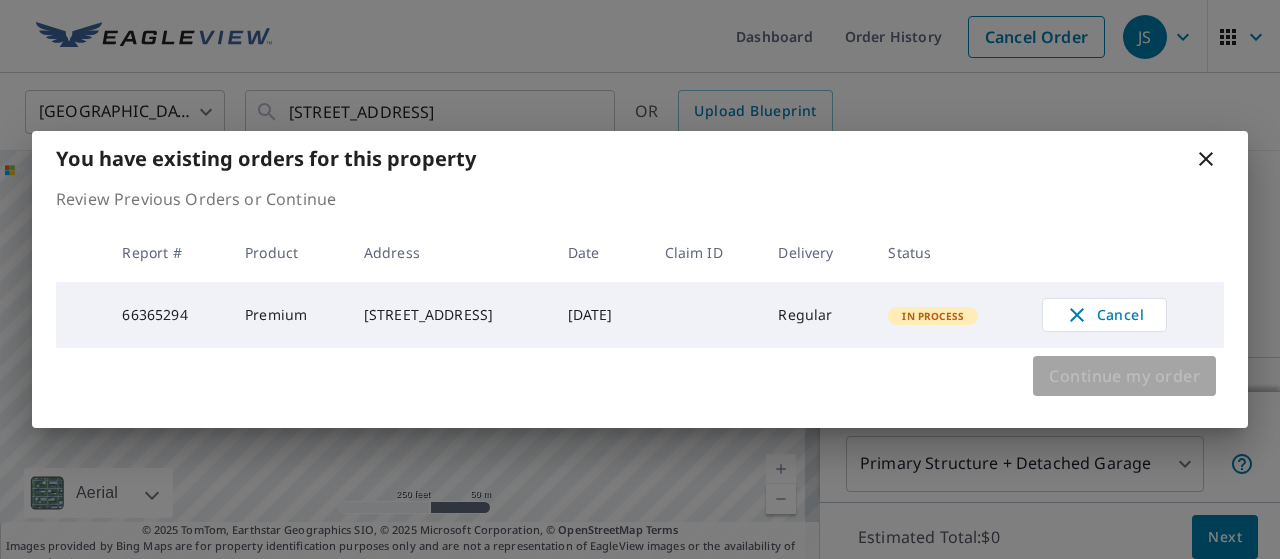 click on "Continue my order" at bounding box center (1124, 376) 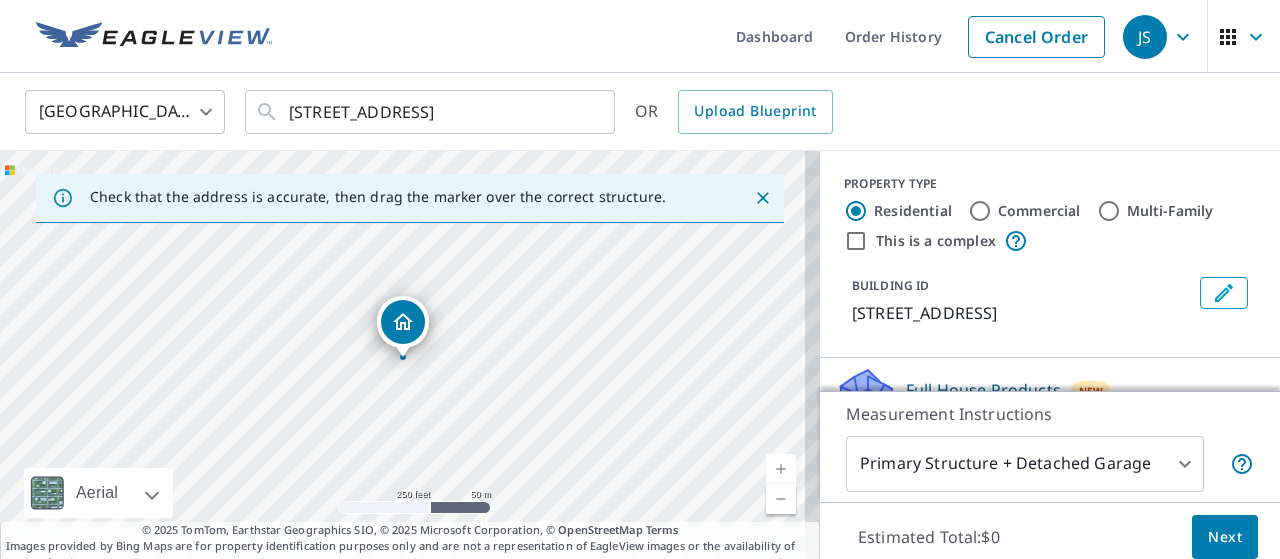 click 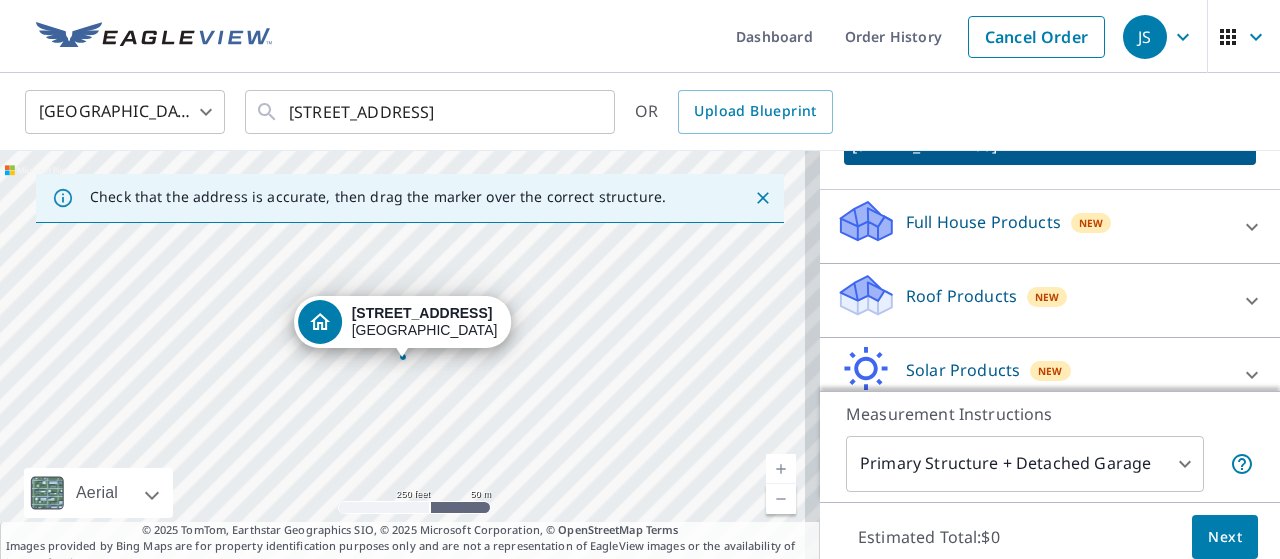 scroll, scrollTop: 200, scrollLeft: 0, axis: vertical 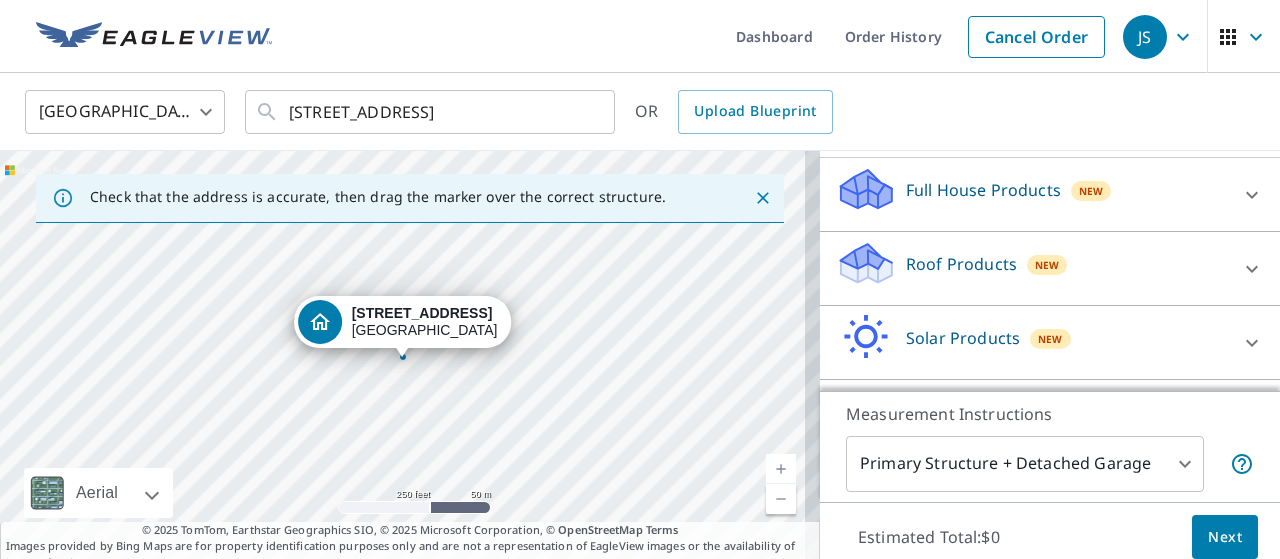 click on "Roof Products" at bounding box center (961, 264) 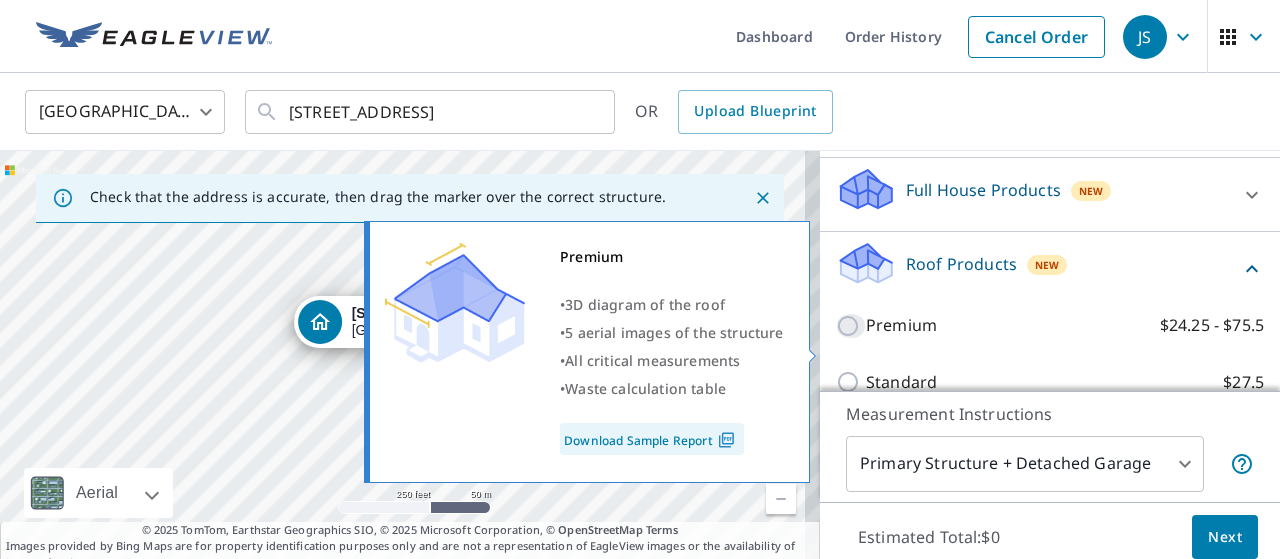click on "Premium $24.25 - $75.5" at bounding box center (851, 326) 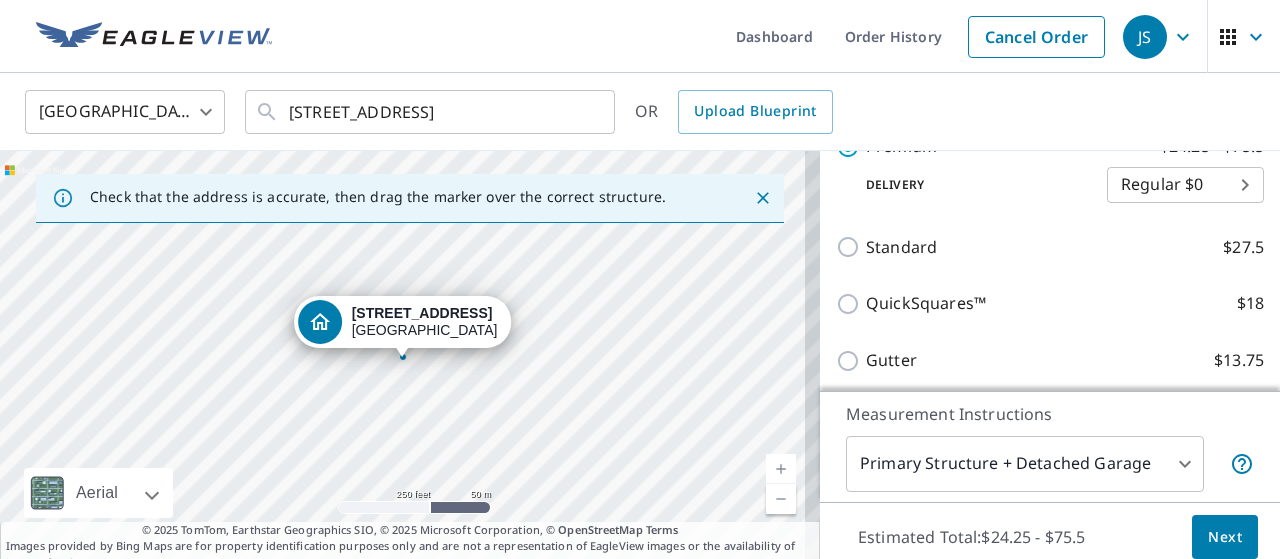 scroll, scrollTop: 635, scrollLeft: 0, axis: vertical 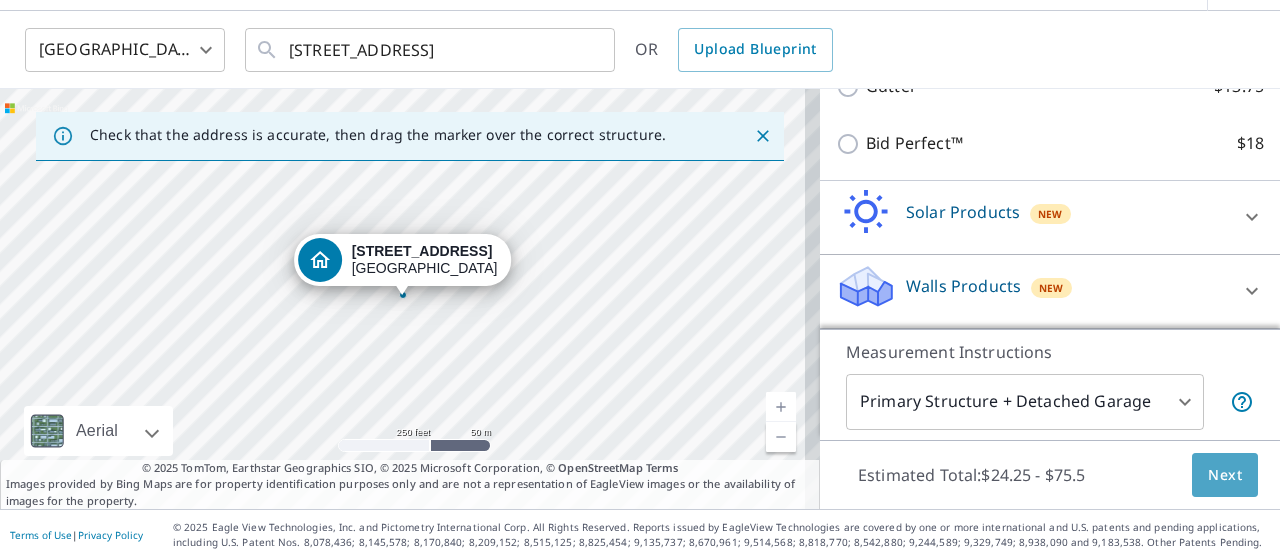 click on "Next" at bounding box center [1225, 475] 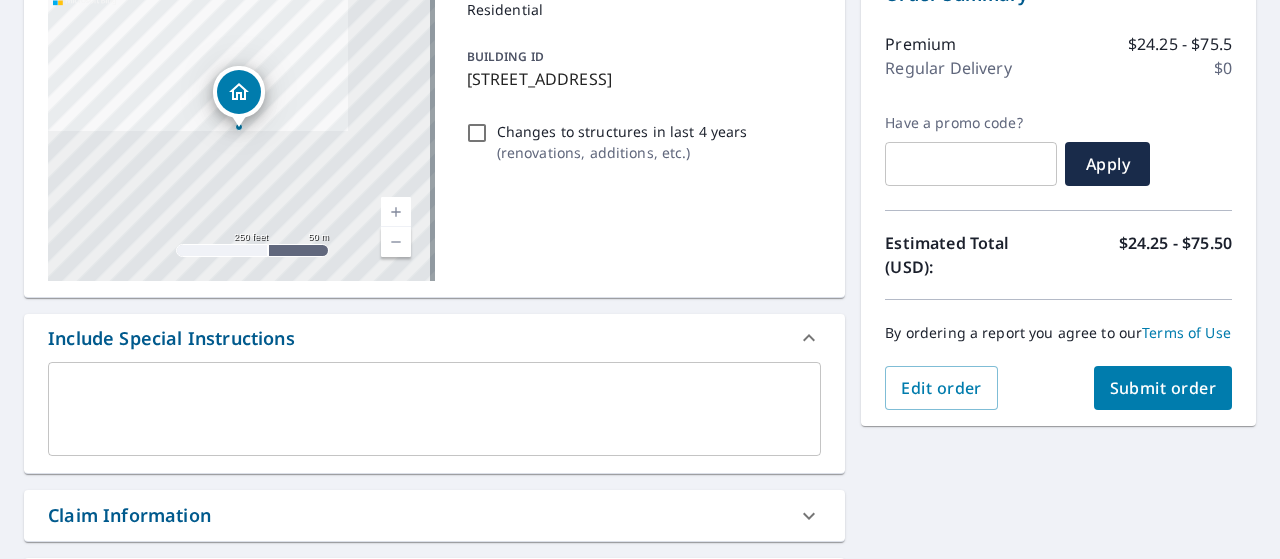 scroll, scrollTop: 362, scrollLeft: 0, axis: vertical 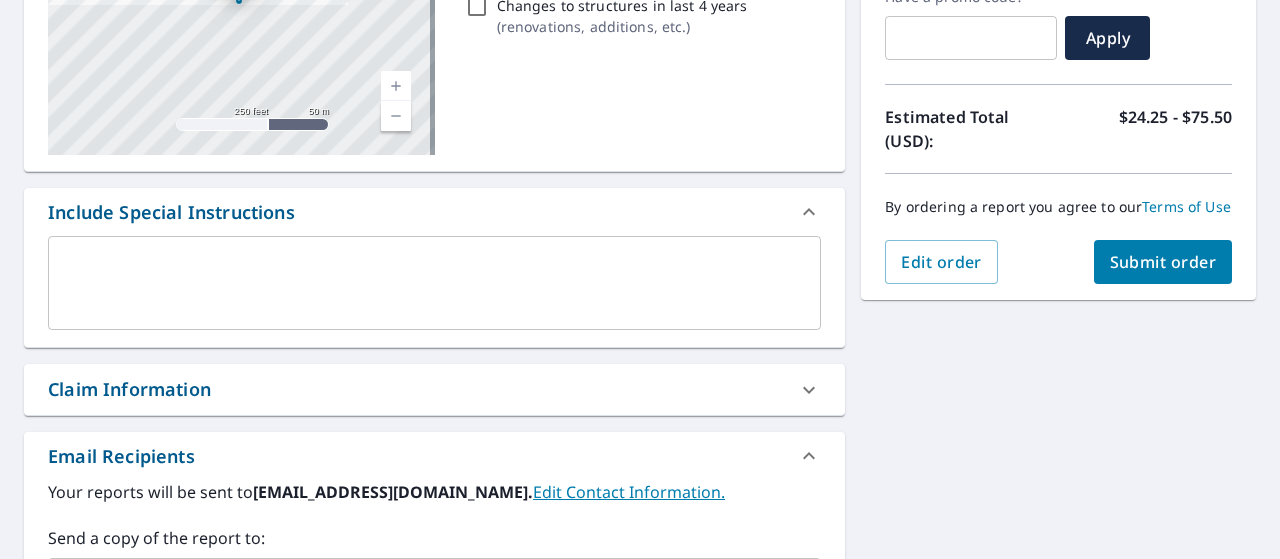 click on "Claim Information" at bounding box center [416, 389] 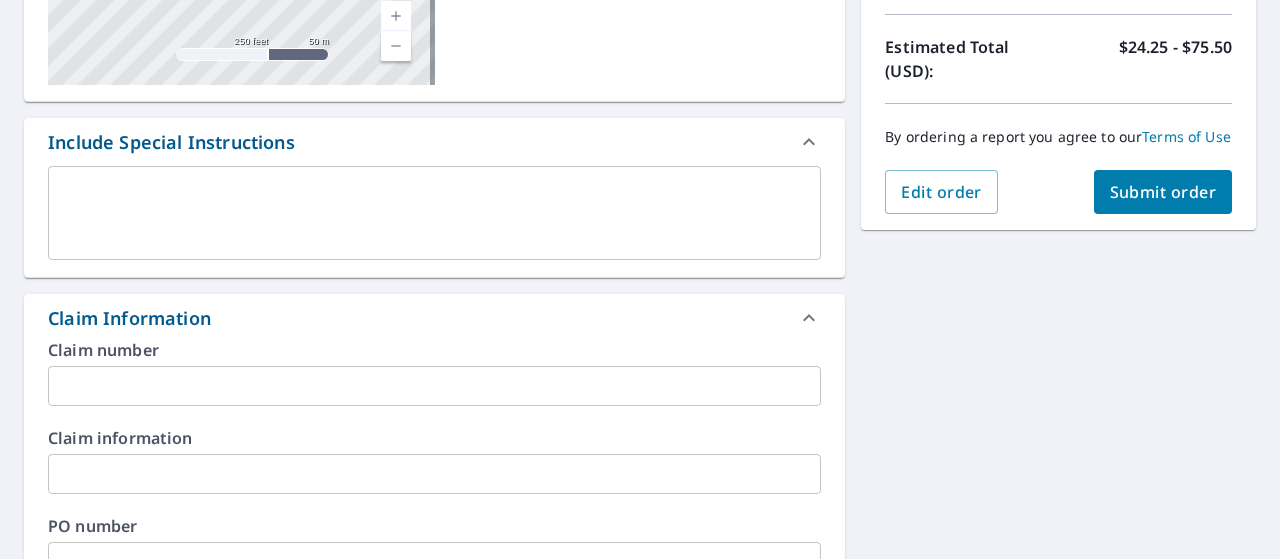 scroll, scrollTop: 462, scrollLeft: 0, axis: vertical 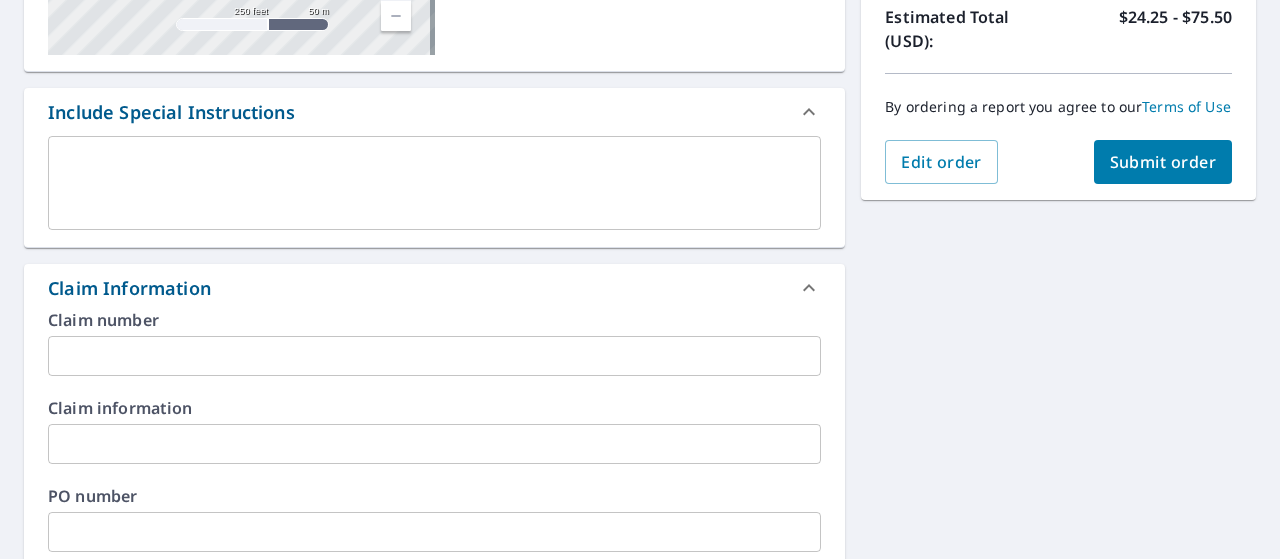 click at bounding box center (434, 444) 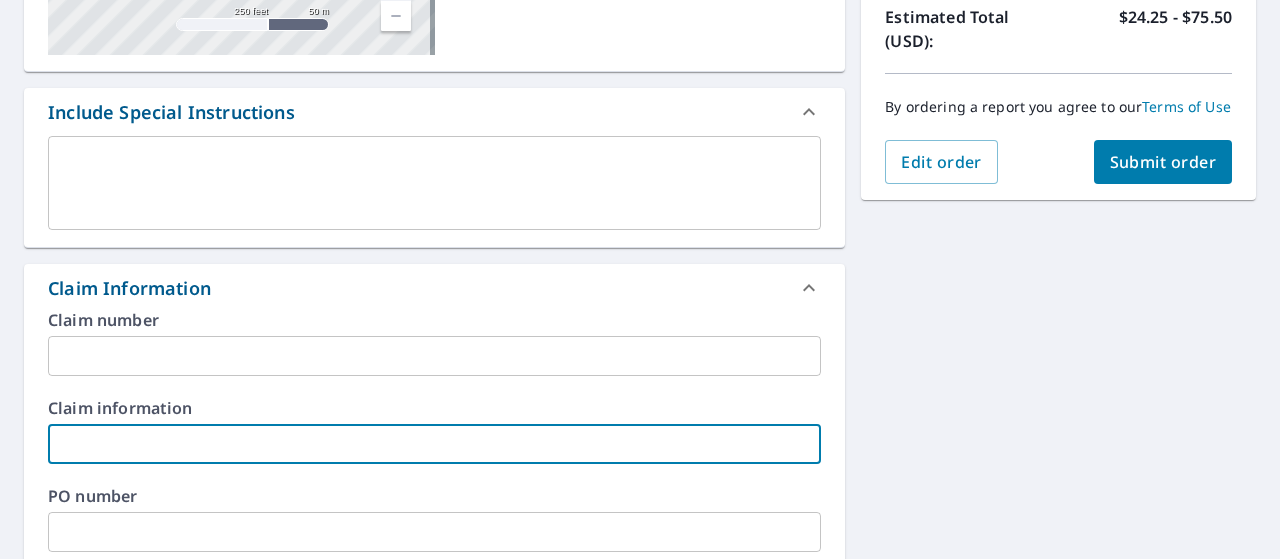 type on "A" 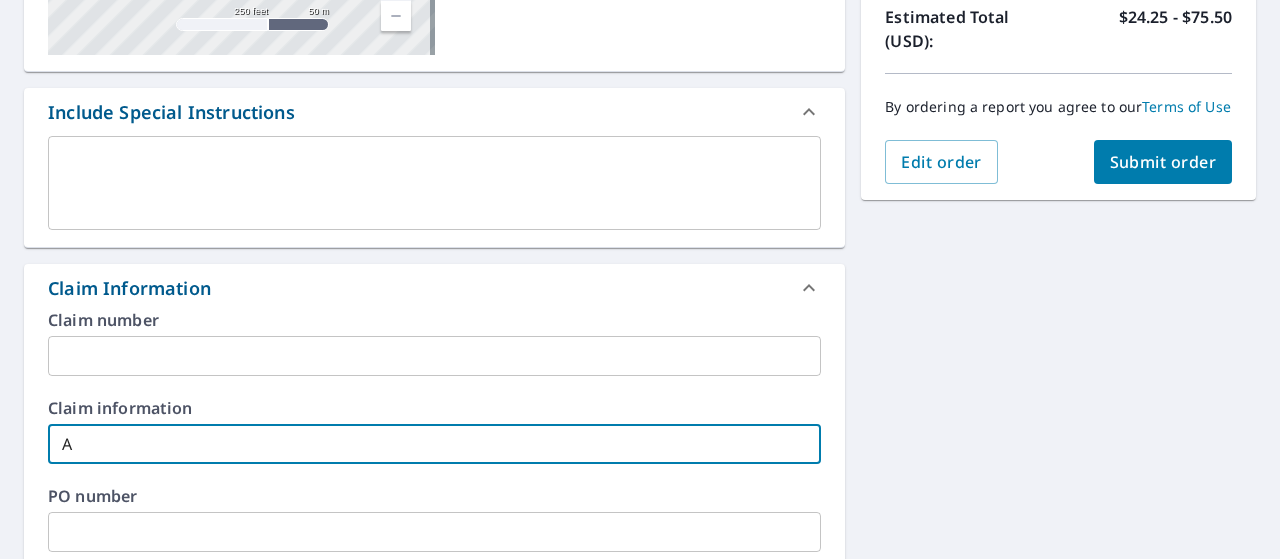 type on "Am" 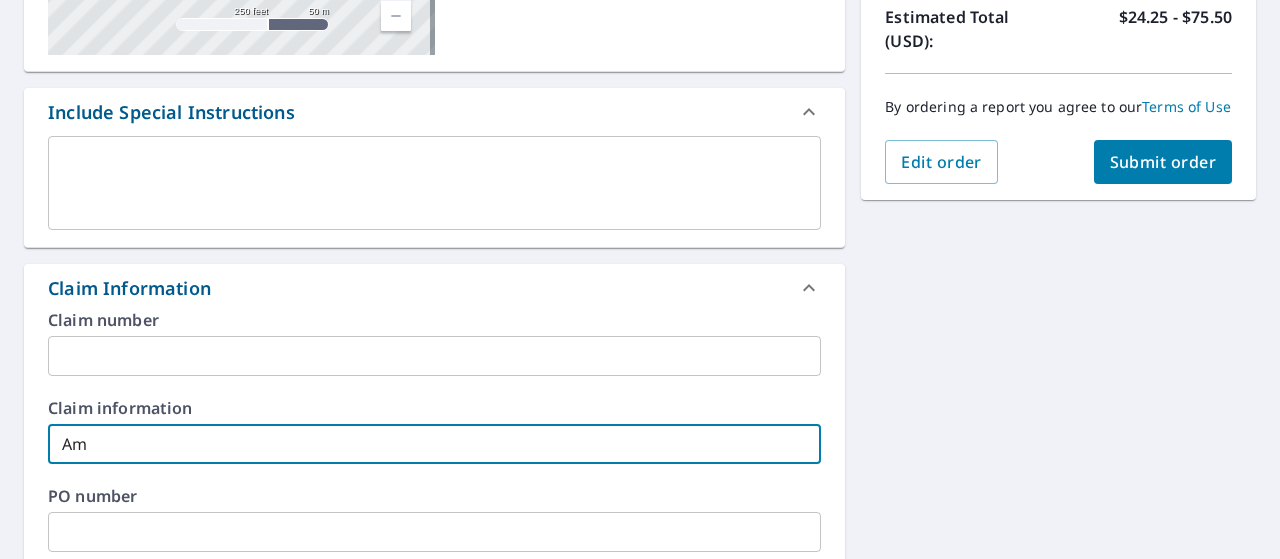 type on "Ame" 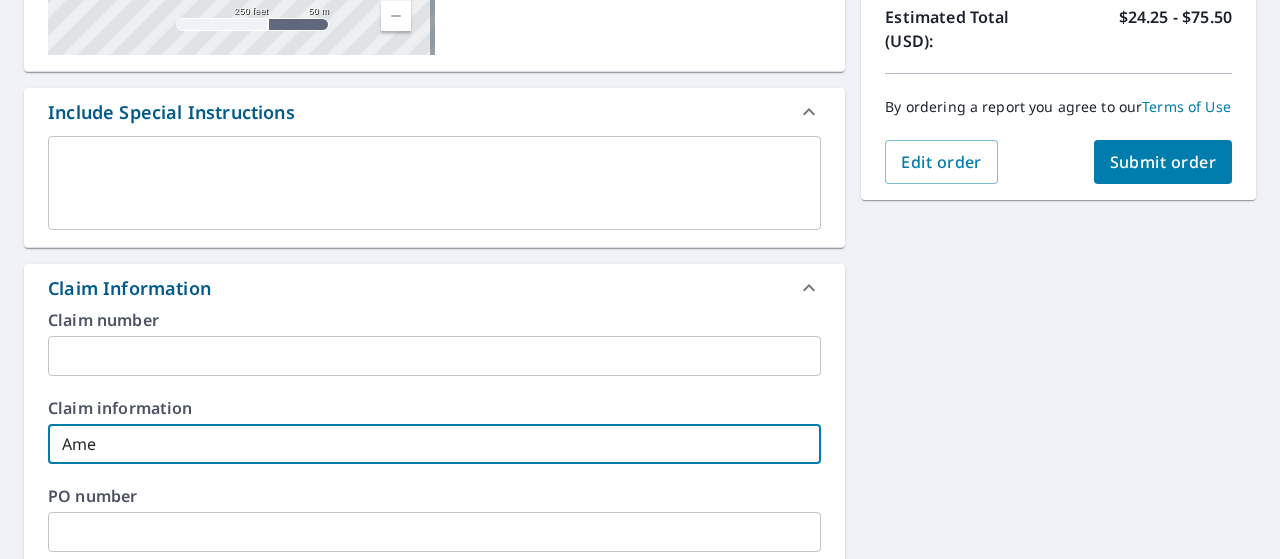 type on "Amer" 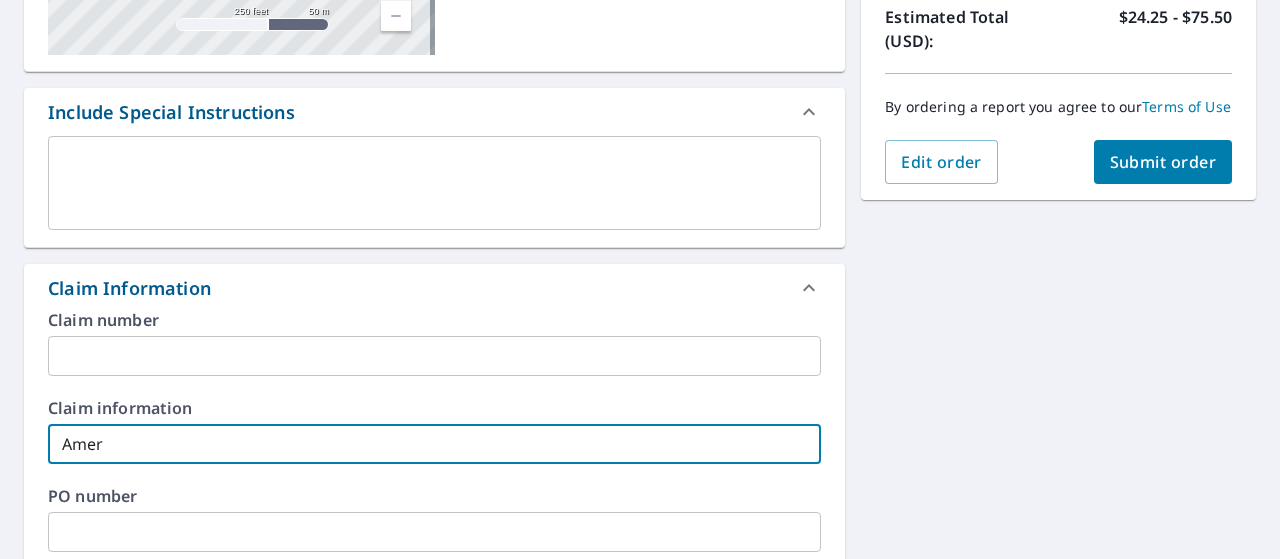 type on "Ameri" 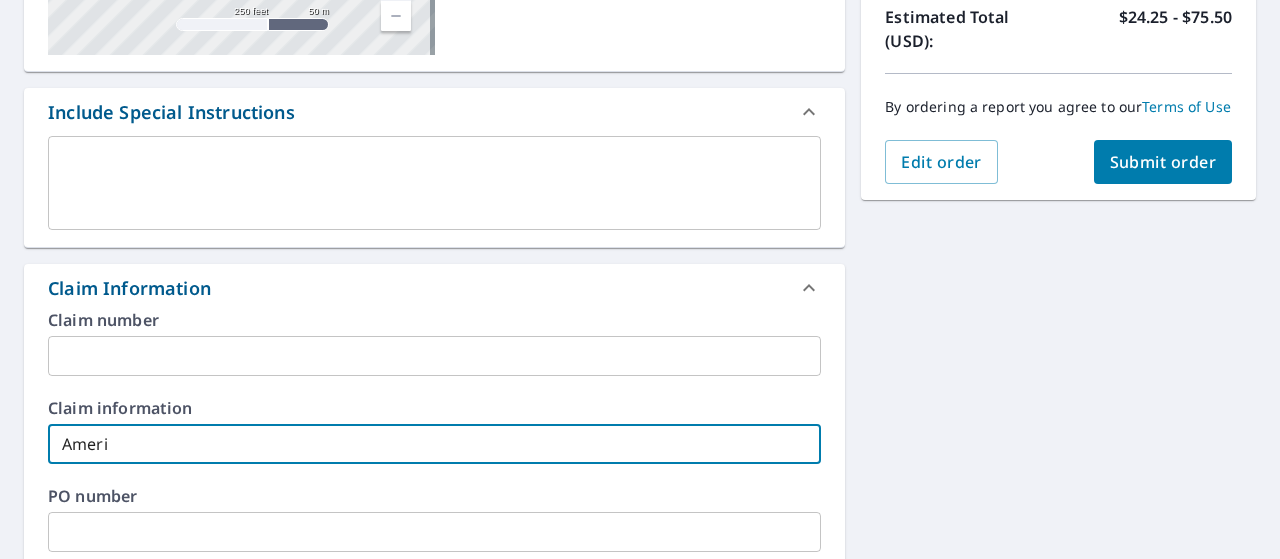 type on "Americ" 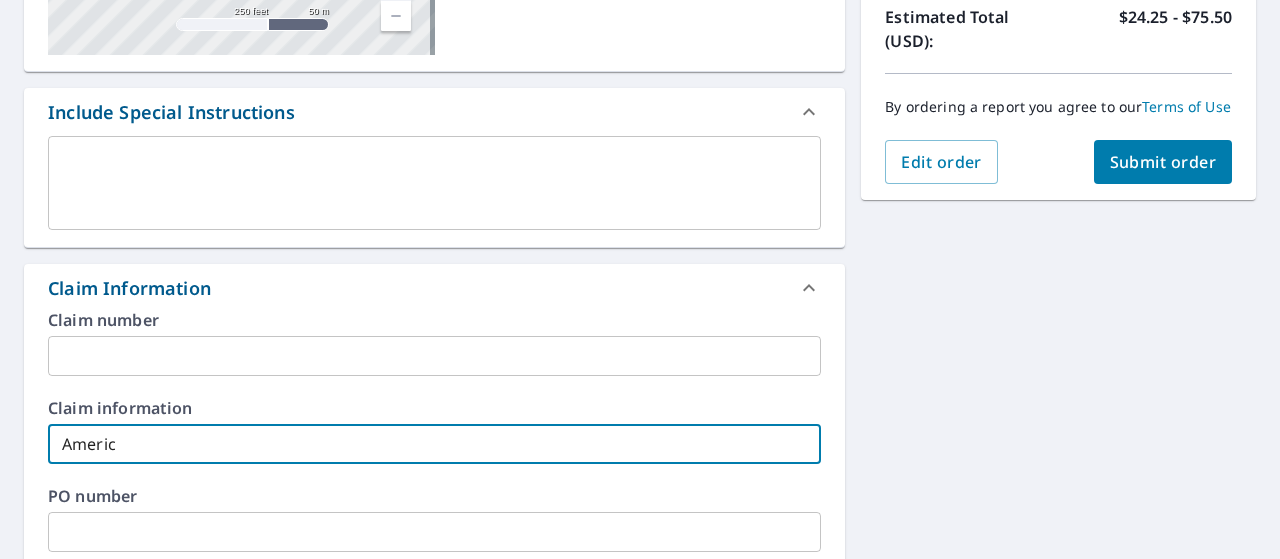 type on "Americi" 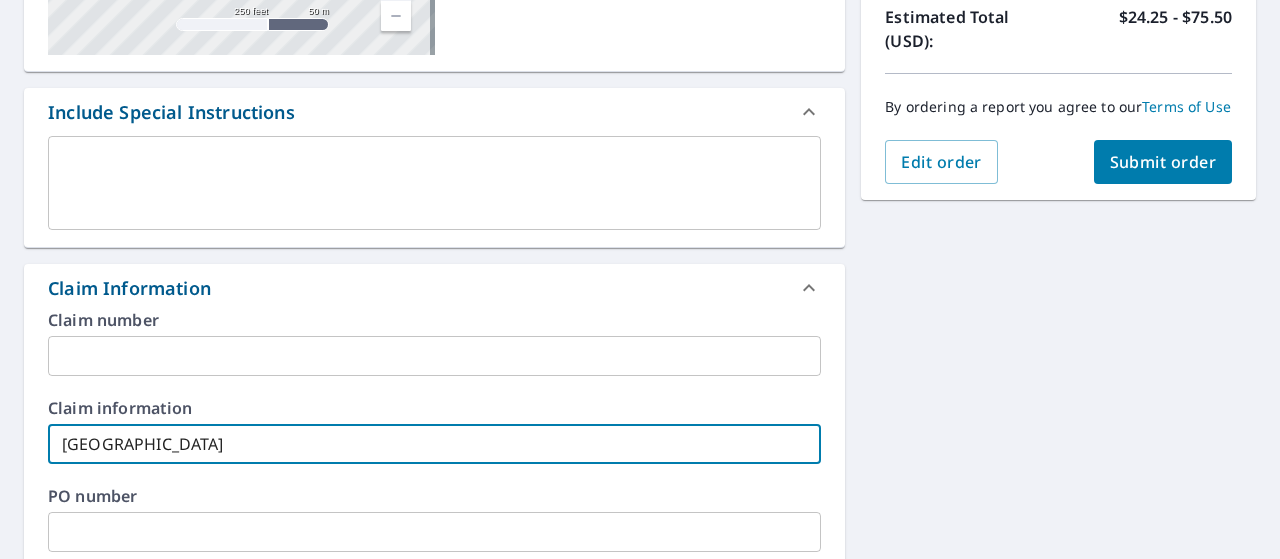 type on "Americia" 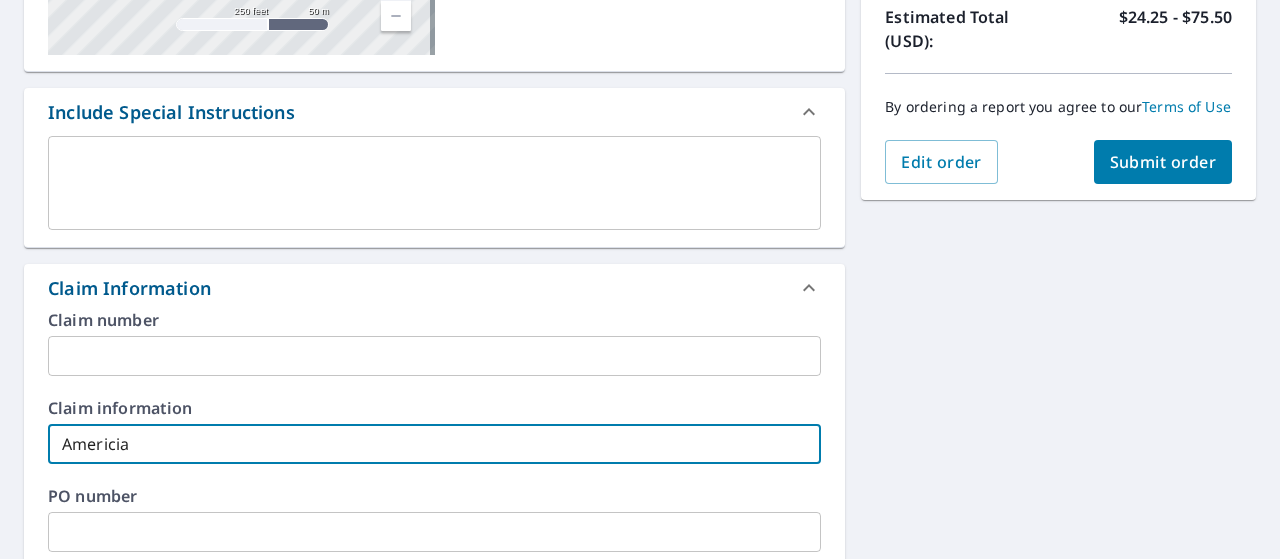 type on "Americian" 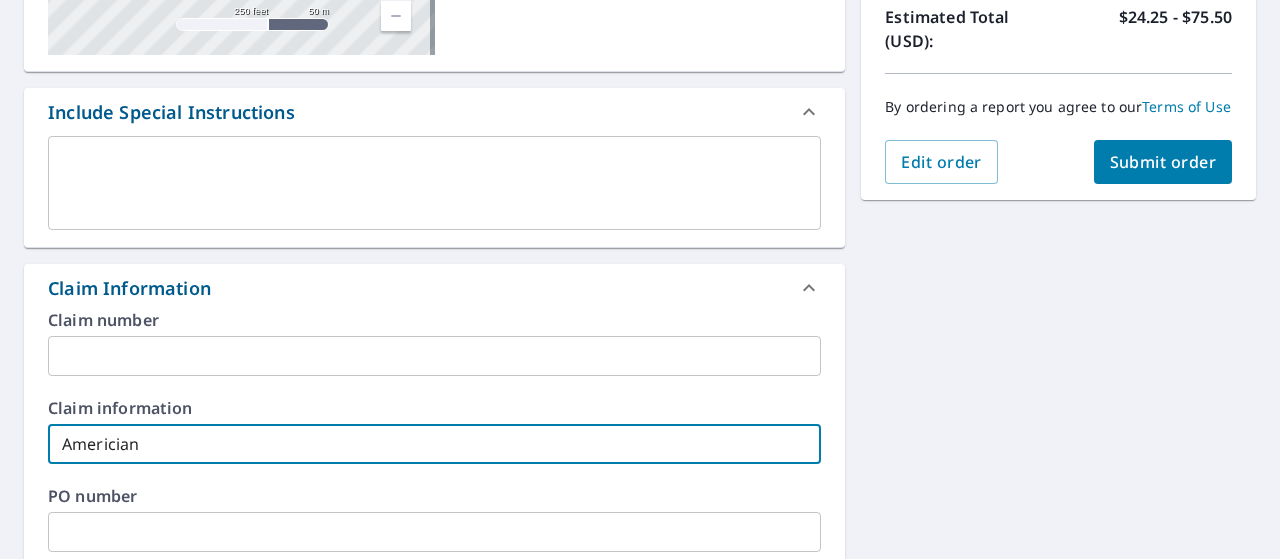 type on "Americian" 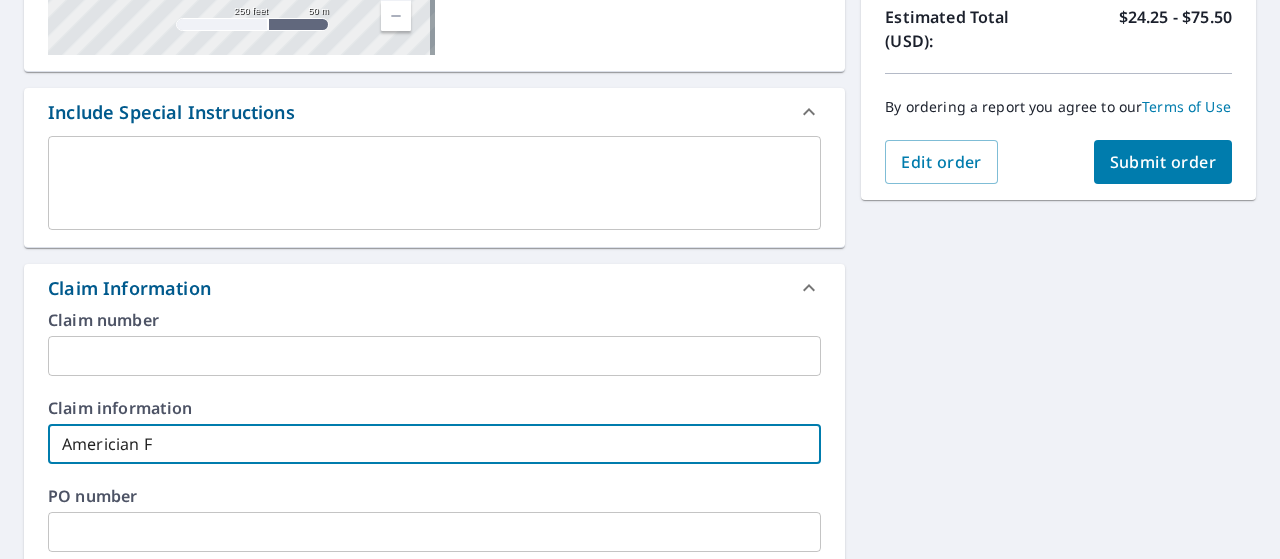 type on "Americian Fa" 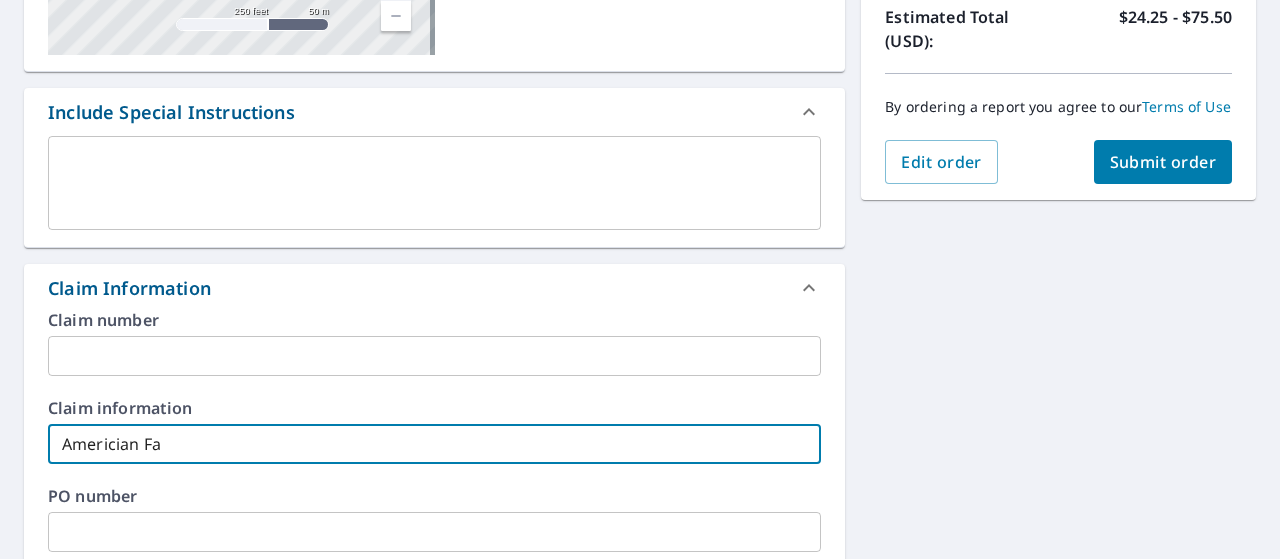 type on "Americian Fam" 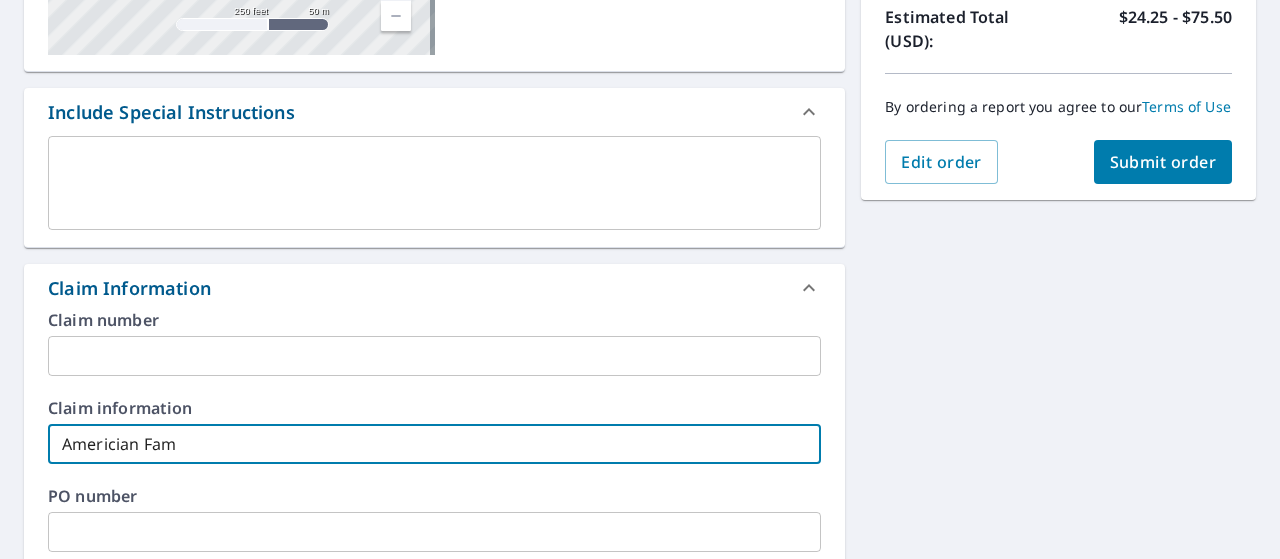 type on "Americian Fami" 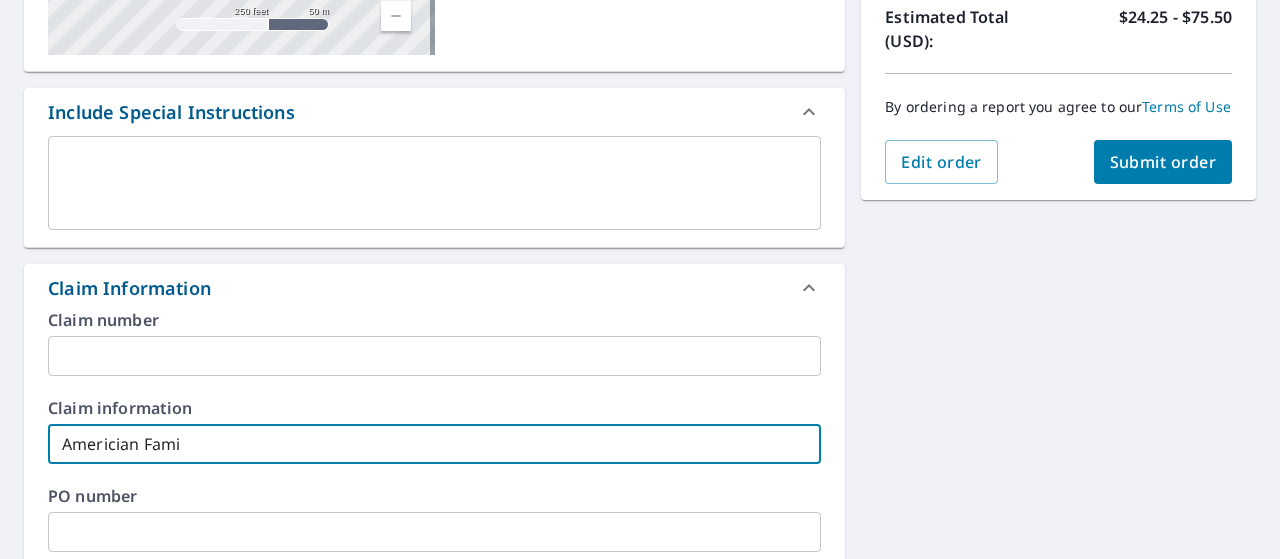 type on "Americian Famil" 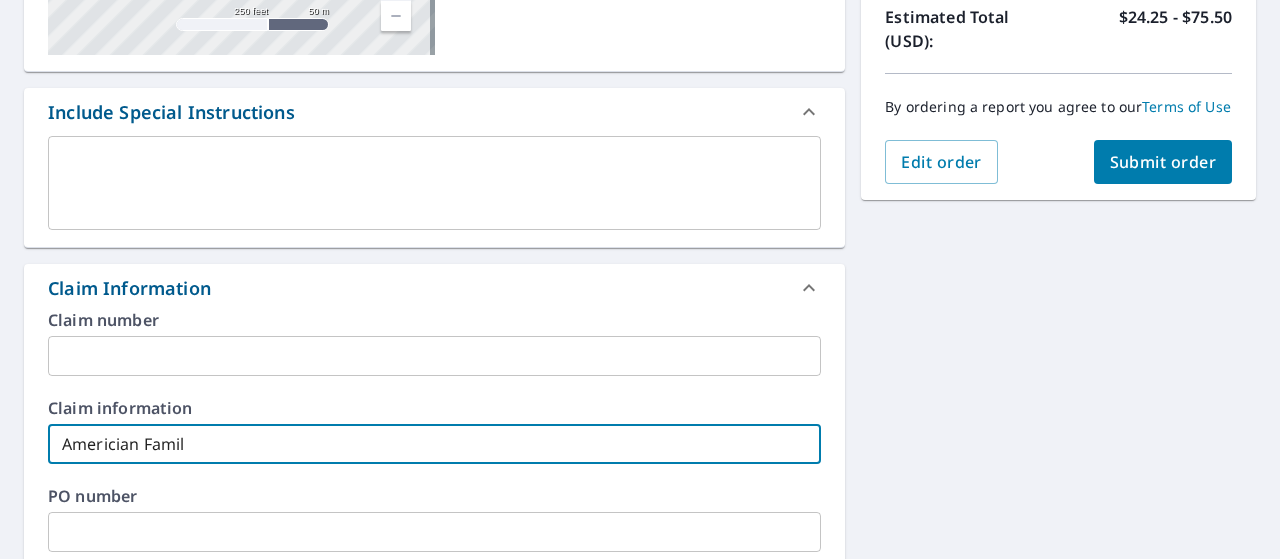 type on "Americian Family" 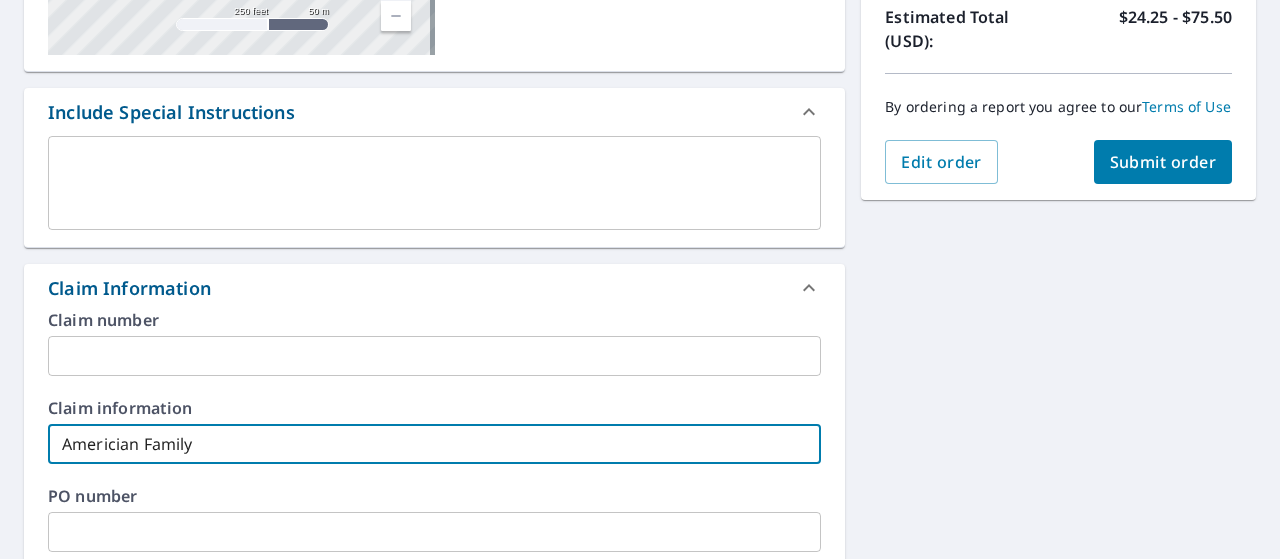 type on "Americian Family" 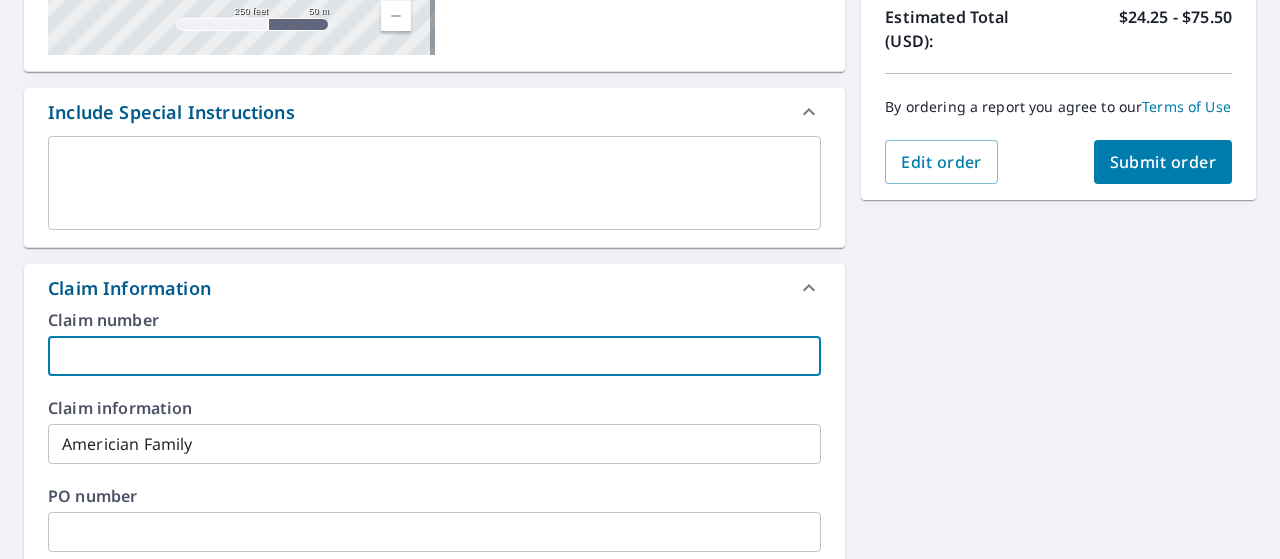 type on "P" 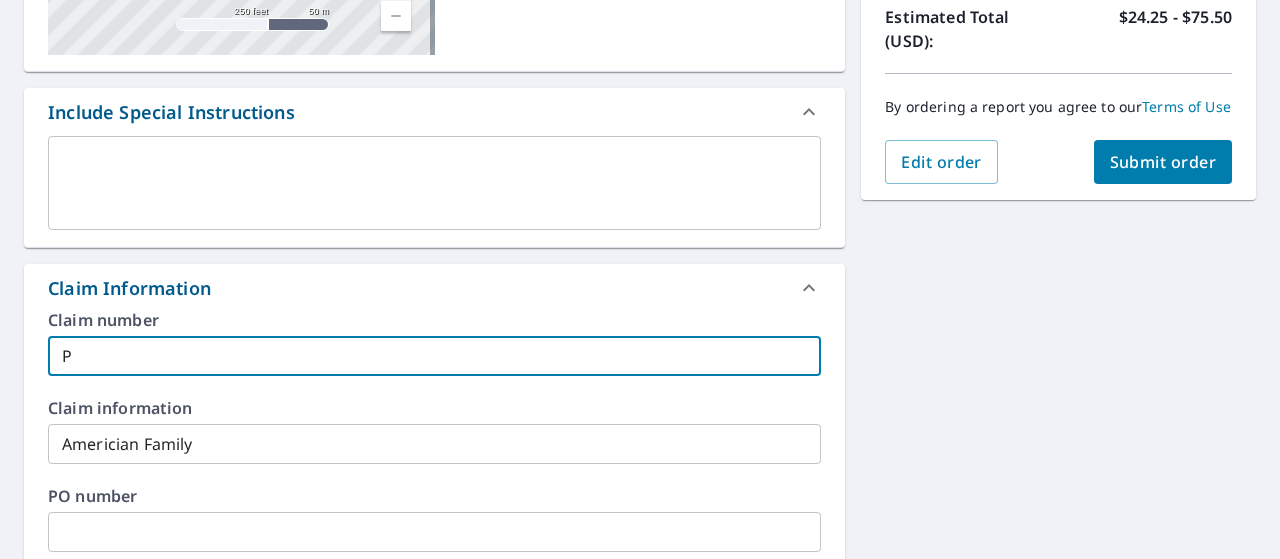 type on "Pe" 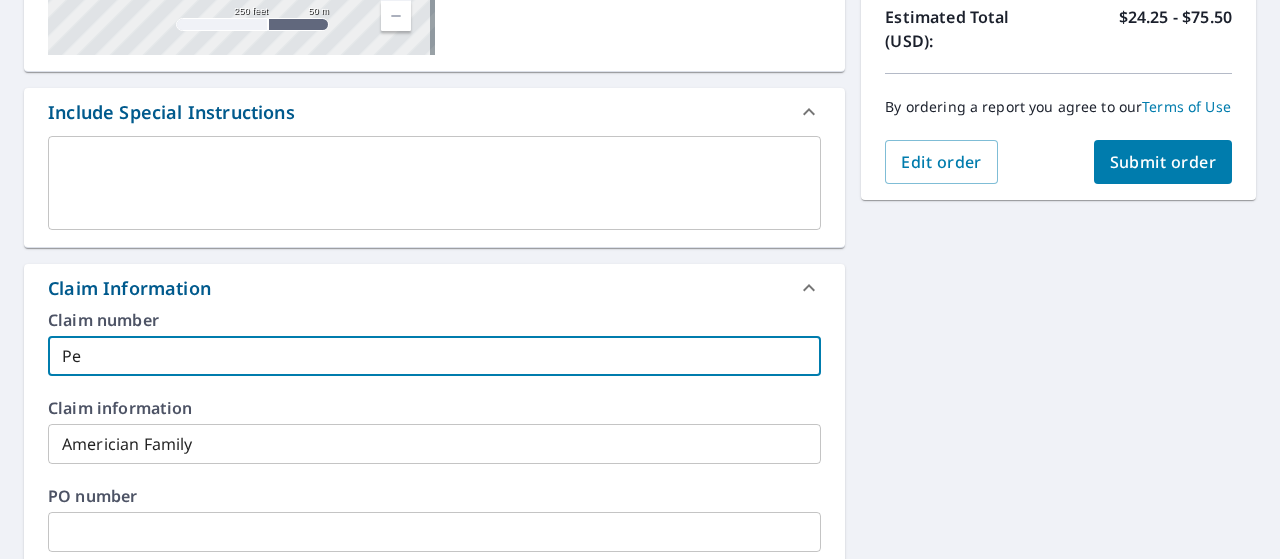 type on "Pen" 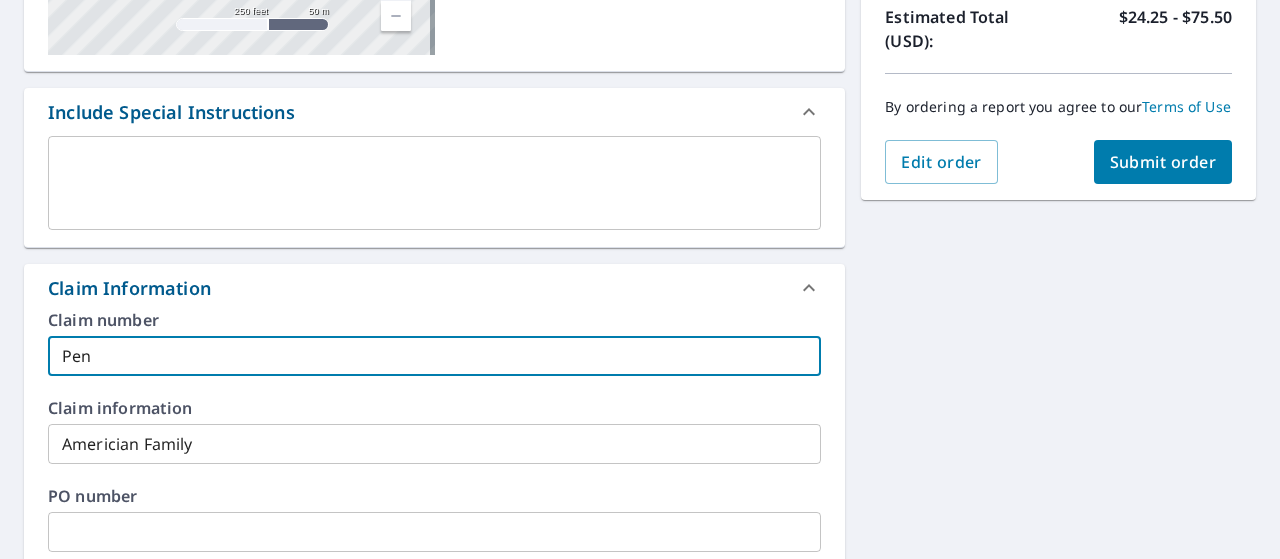 type on "Pend" 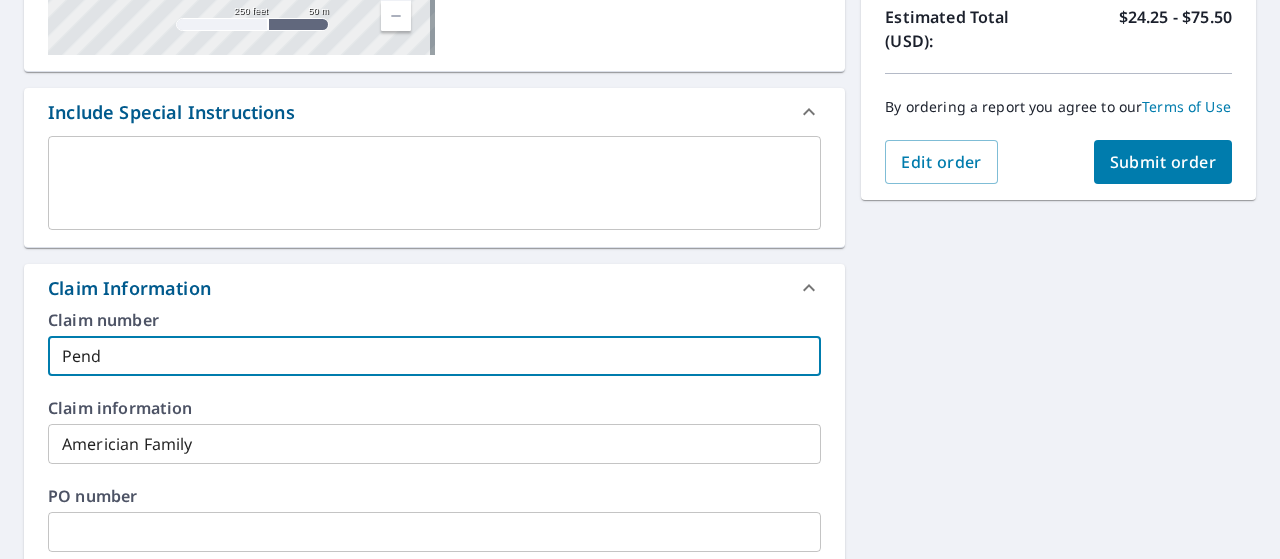 type on "Pendi" 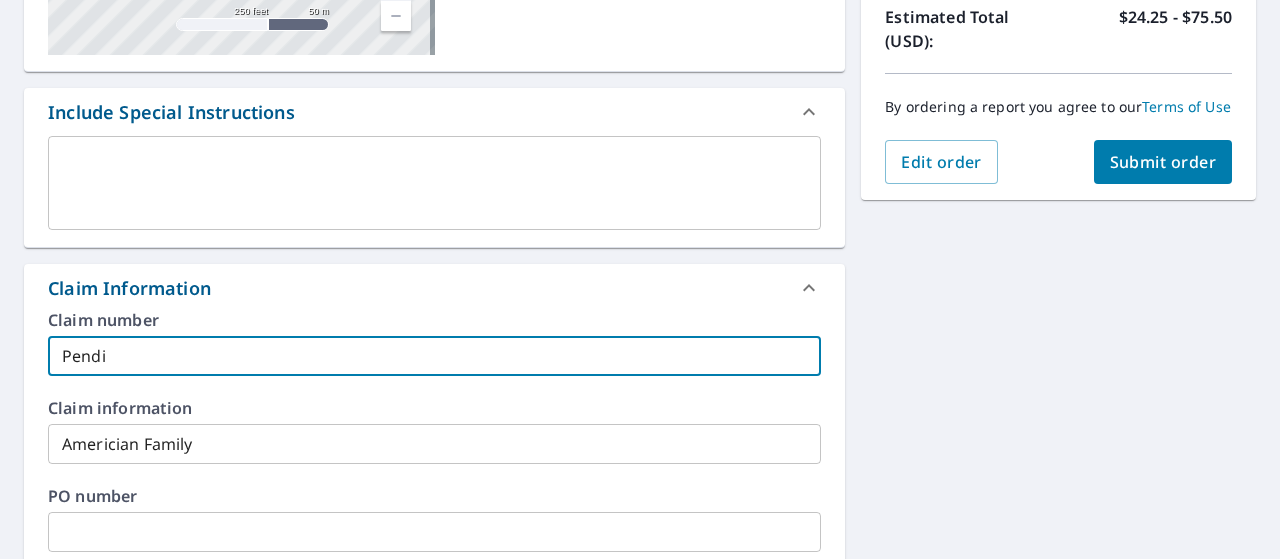 type on "Pendin" 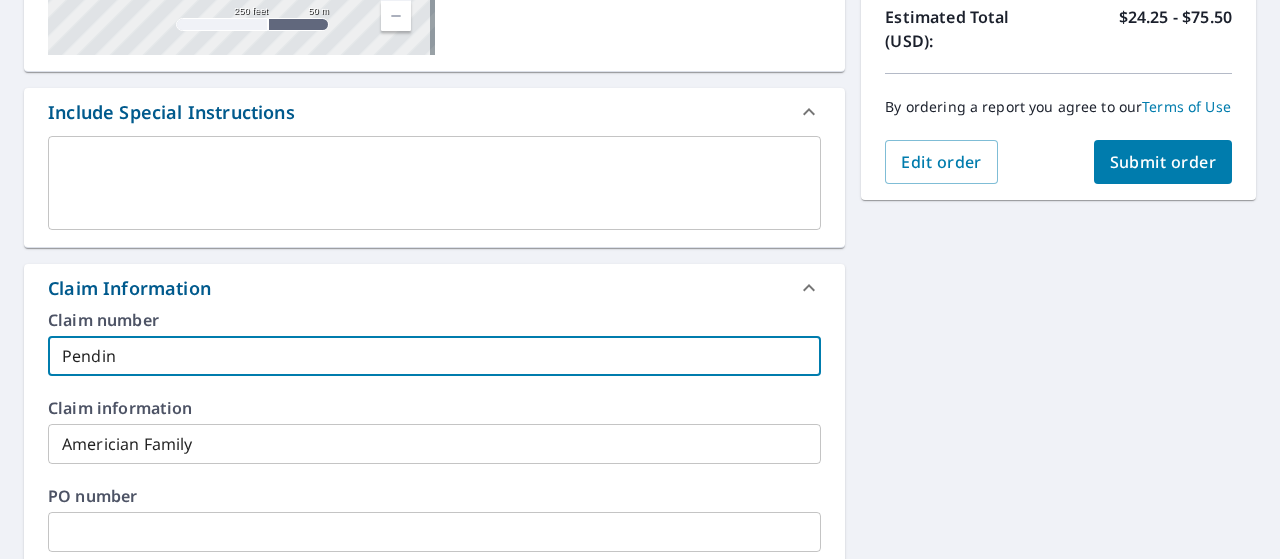 type on "Pending" 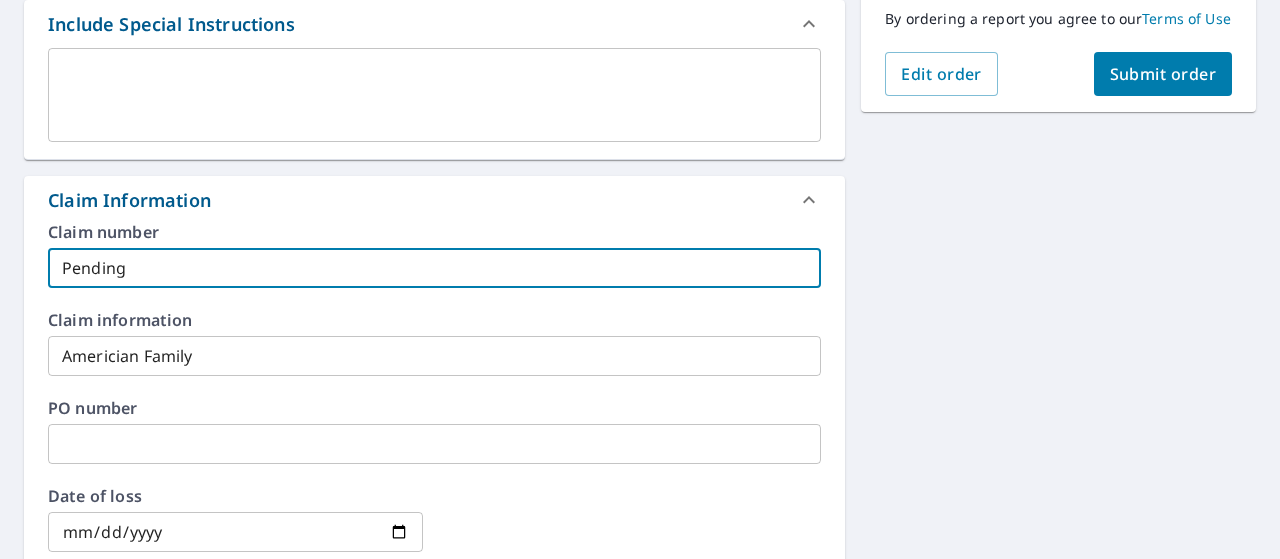 scroll, scrollTop: 762, scrollLeft: 0, axis: vertical 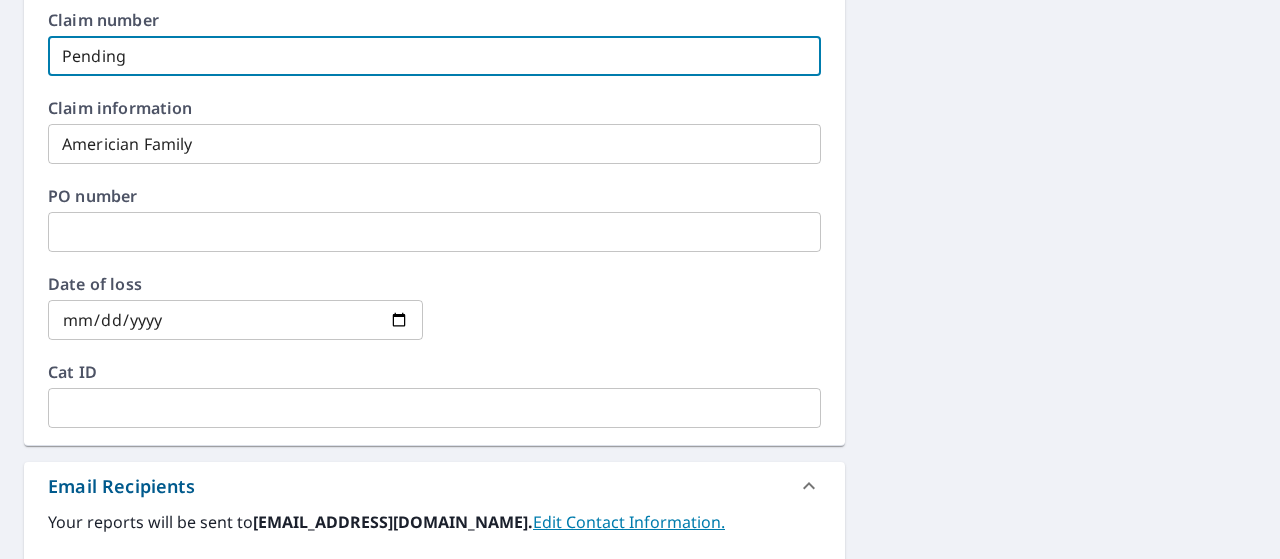 type on "Pending" 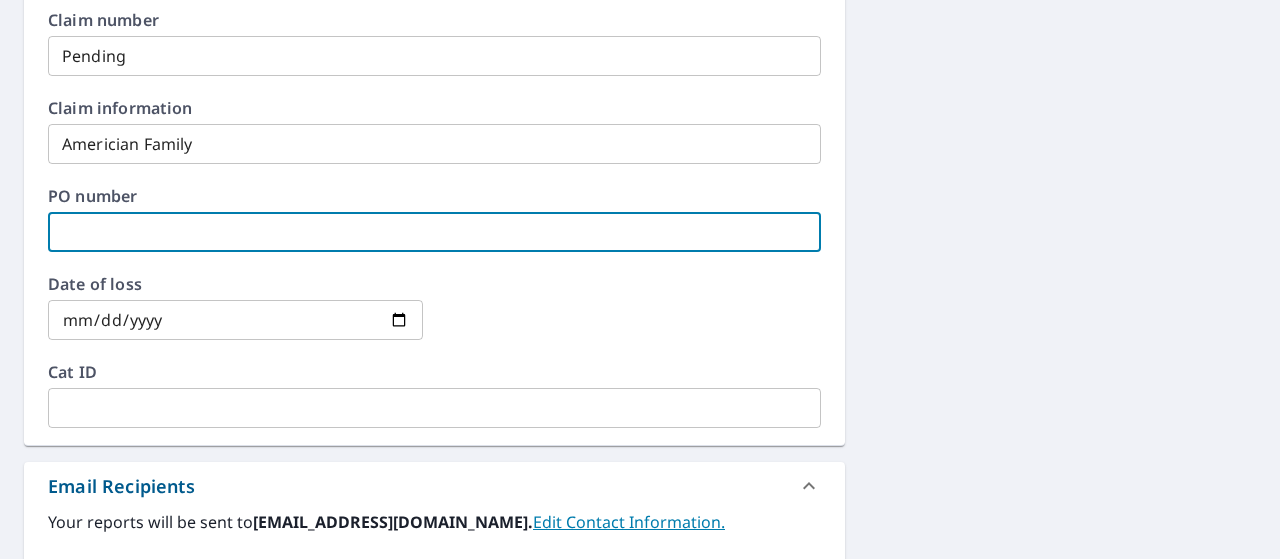 type on "7" 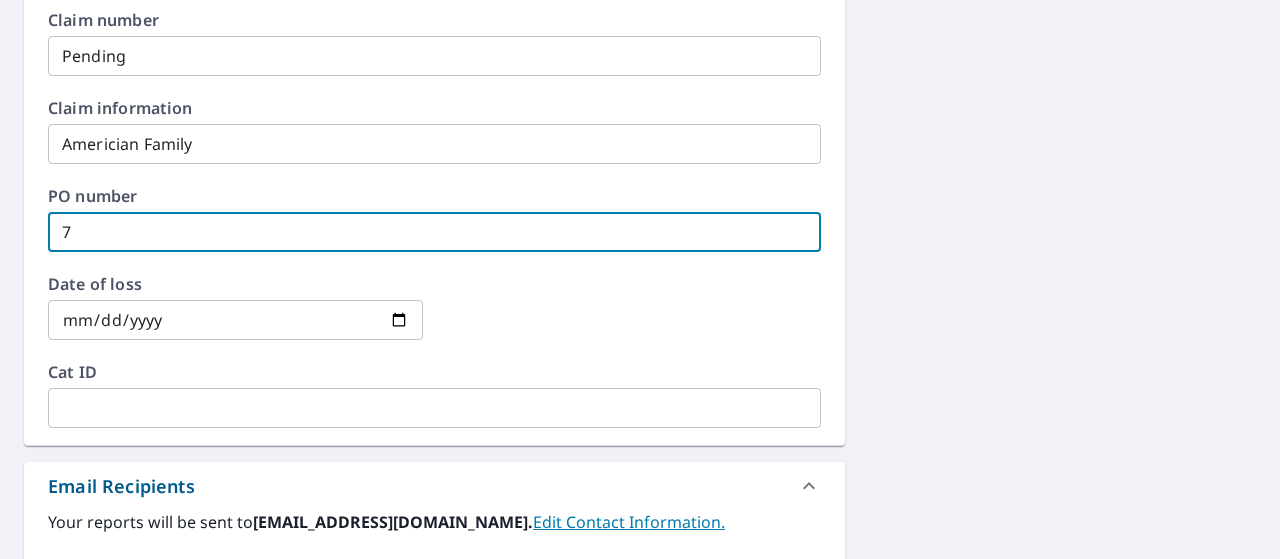 type on "7-" 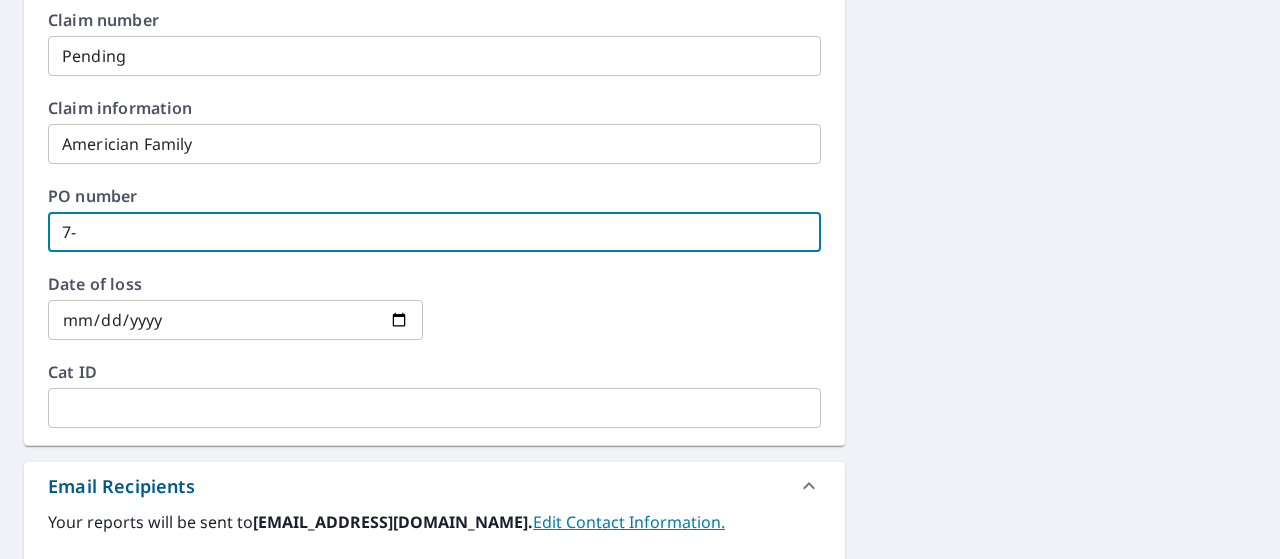 type on "7-0" 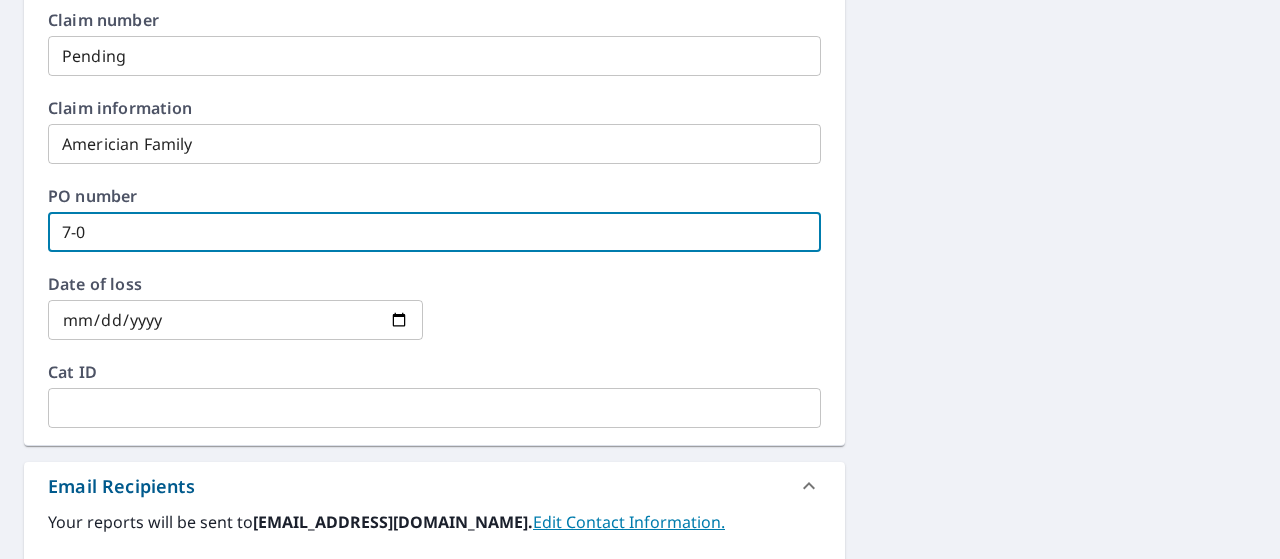 type on "7-08" 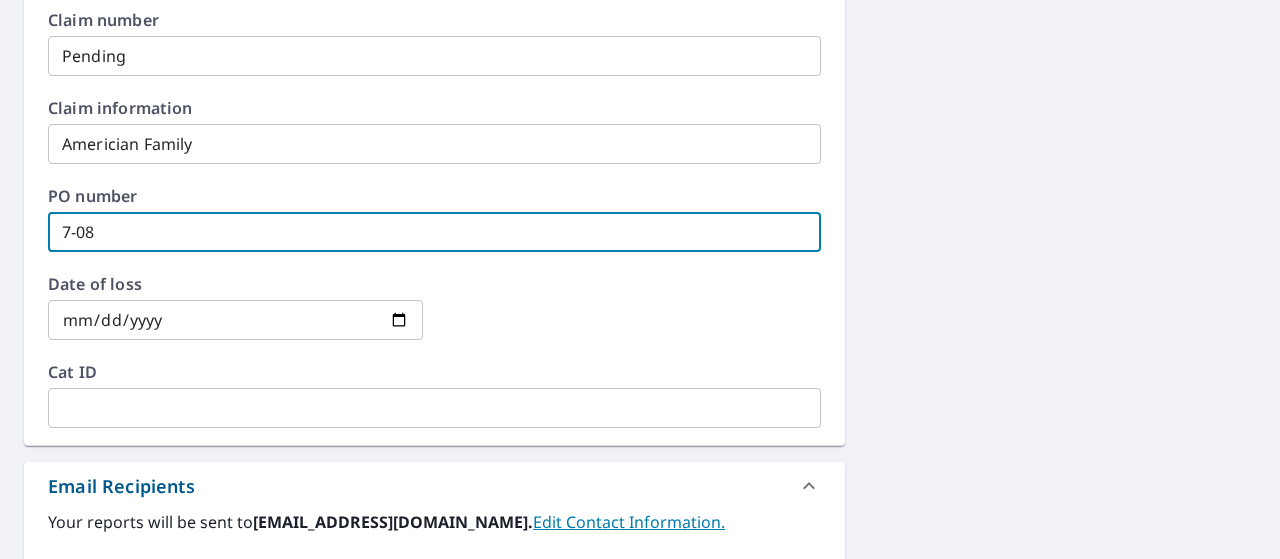 type on "7-082" 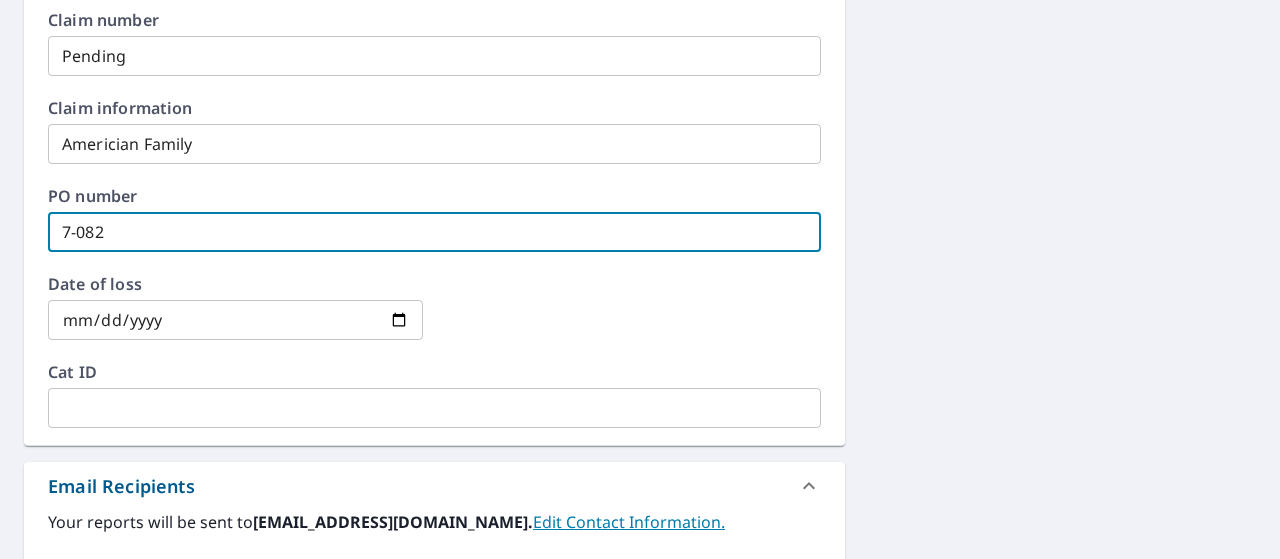 type on "7-0825" 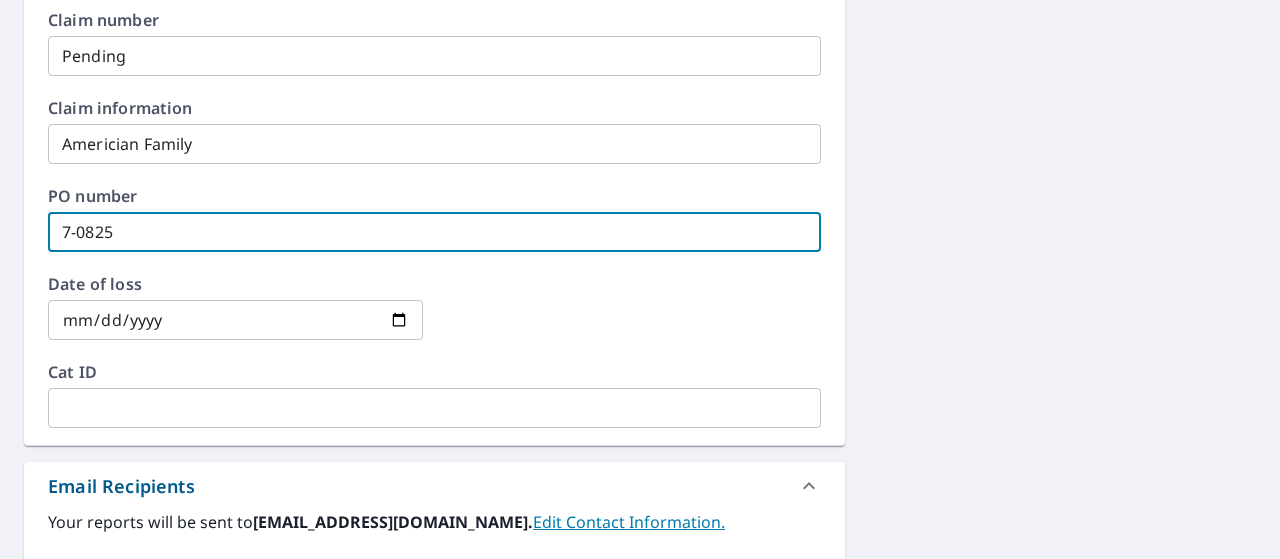 type on "7-0825A" 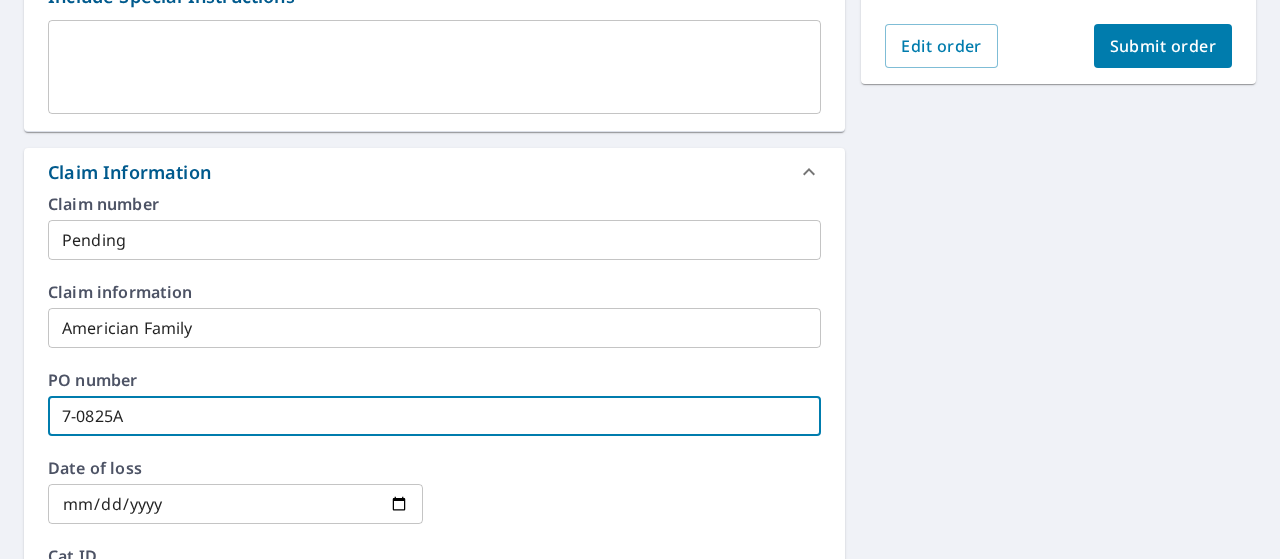 scroll, scrollTop: 550, scrollLeft: 0, axis: vertical 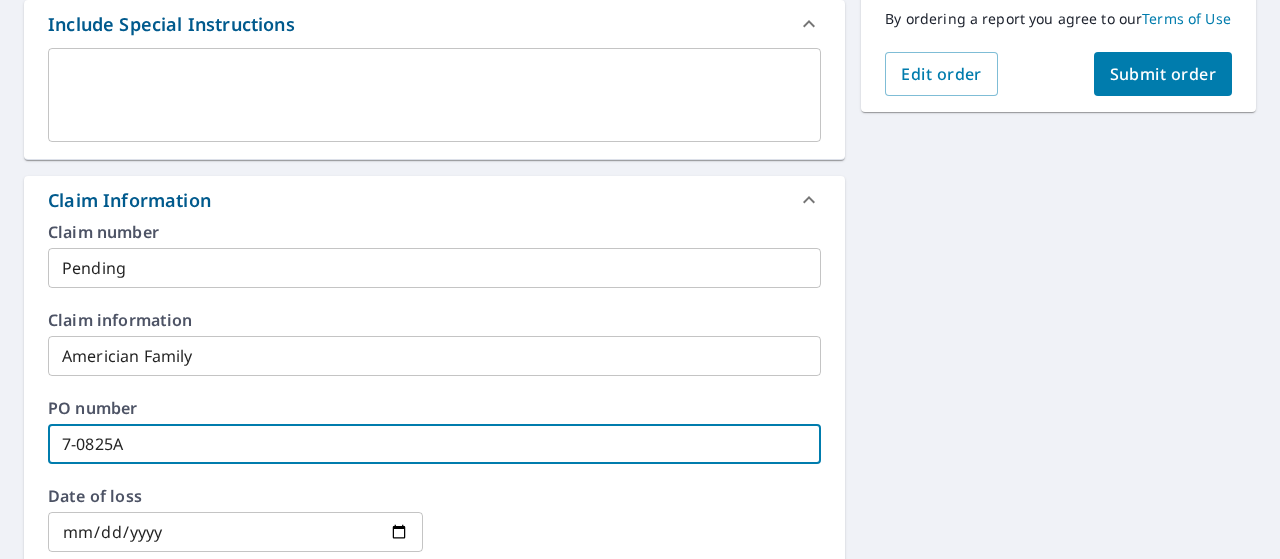 type on "7-0825A" 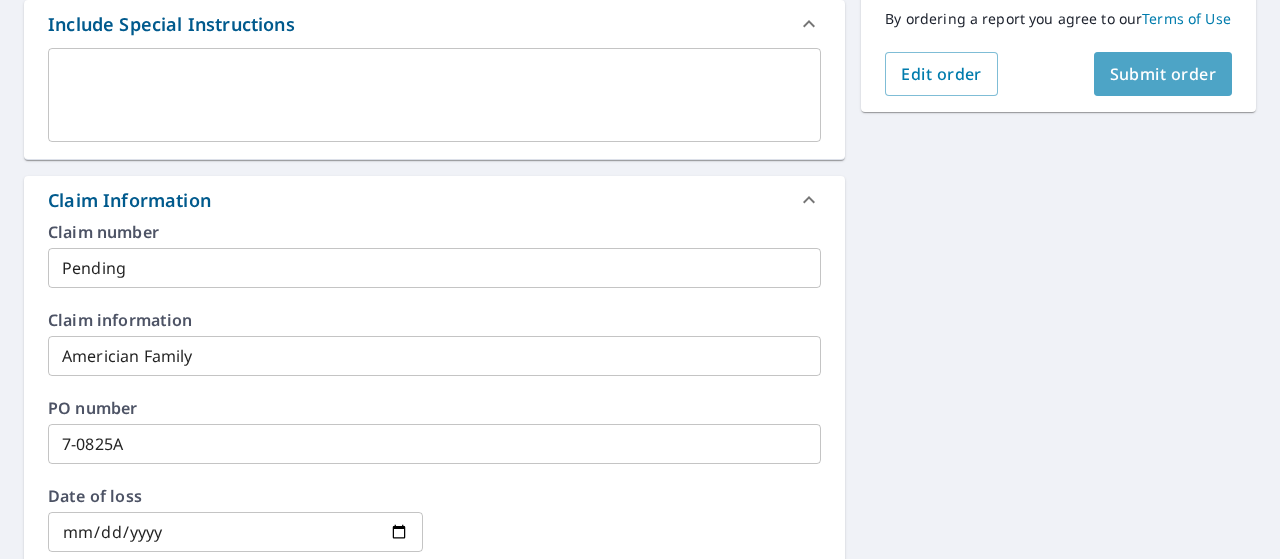 click on "Submit order" at bounding box center [1163, 74] 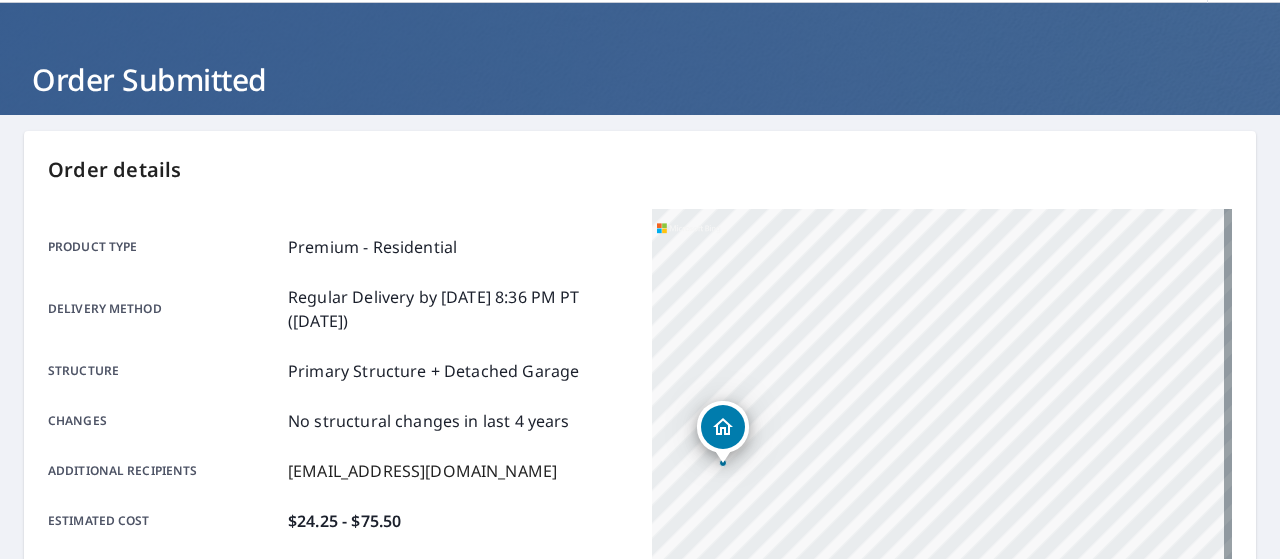 scroll, scrollTop: 0, scrollLeft: 0, axis: both 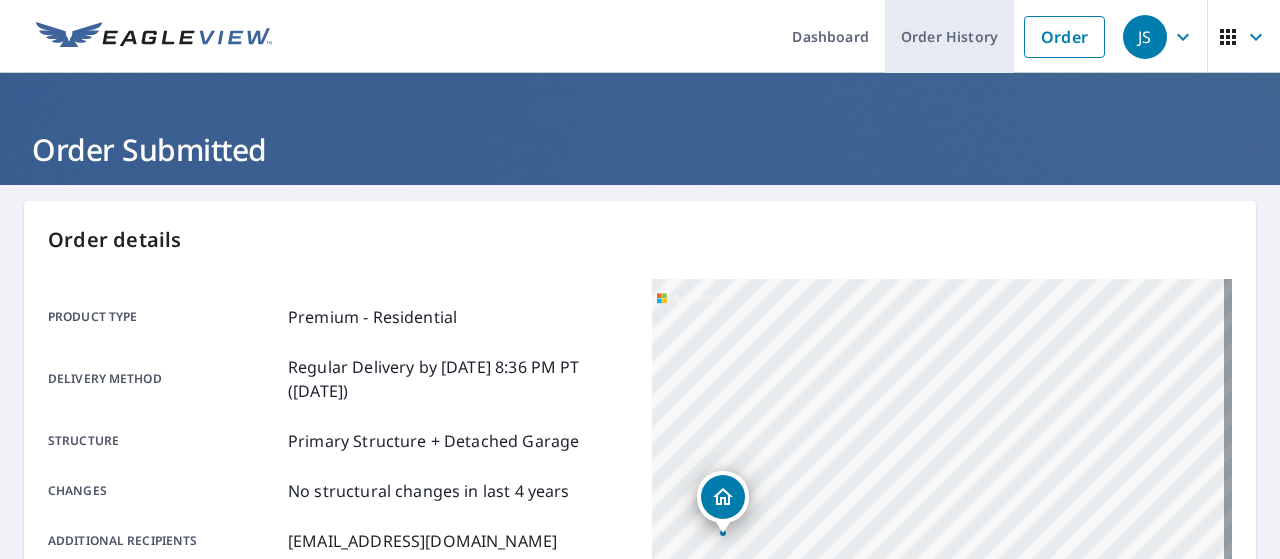 click on "Order History" at bounding box center [949, 36] 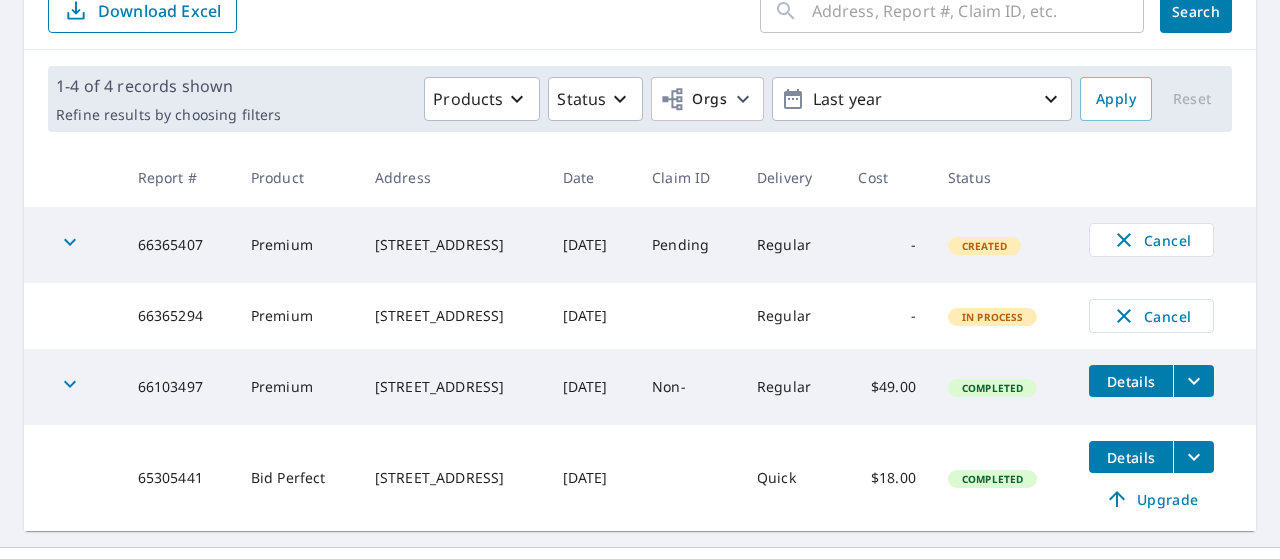 scroll, scrollTop: 280, scrollLeft: 0, axis: vertical 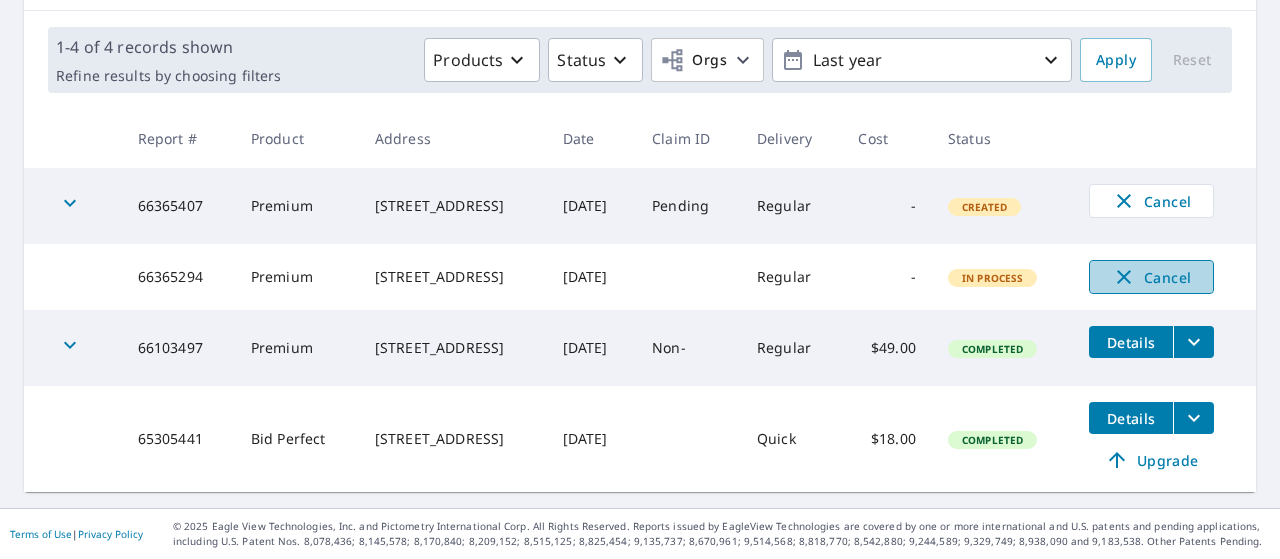click 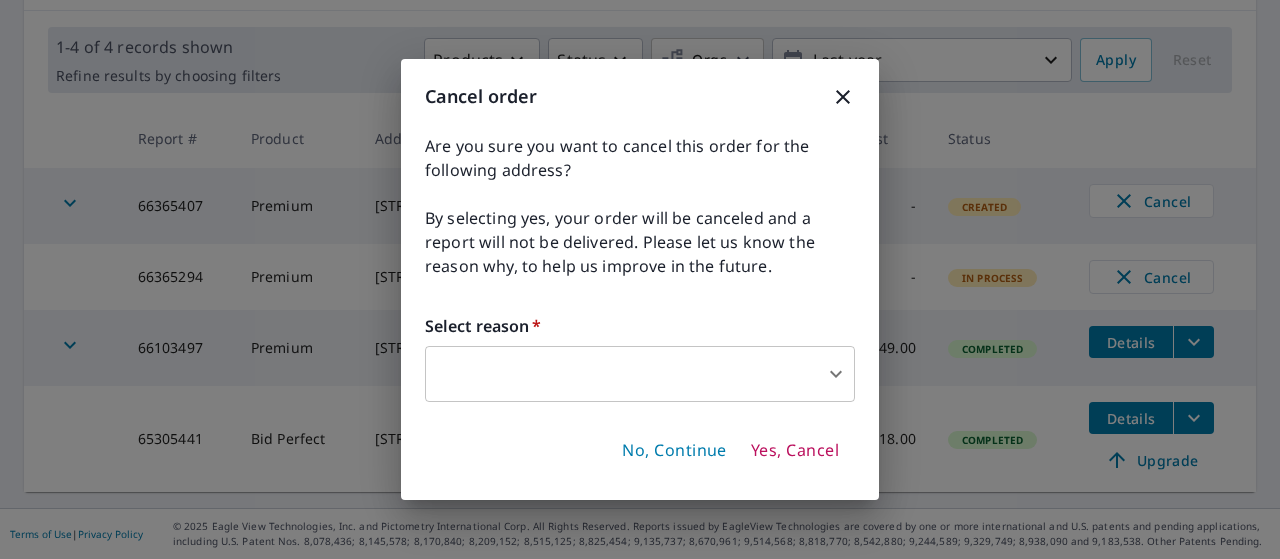 click on "JS JS
Dashboard Order History Order JS Dashboard / Order History Order History ​ Search Download Excel 1-4 of 4 records shown Refine results by choosing filters Products Status Orgs Last year Apply Reset Report # Product Address Date Claim ID Delivery Cost Status 66365407 Premium 4069 Ensign Ave N
Minneapolis, MN 55427 Jul 11, 2025 Pending Regular - Created Cancel 66365294 Premium 4069 Ensign Ave N
Minneapolis, MN 55427 Jul 11, 2025 Regular - In Process Cancel 66103497 Premium 5413 Wentworth Ave
Minneapolis, MN 55419 Jun 26, 2025 Non- Regular $49.00 Completed Details 65305441 Bid Perfect 944 S Walnut St
Belle Plaine, MN 56011 May 18, 2025 Quick $18.00 Completed Details Upgrade Terms of Use  |  Privacy Policy © 2025 Eagle View Technologies, Inc. and Pictometry International Corp. All Rights Reserved. Reports issued by EagleView Technologies are covered by   one or more international and U.S. patents and pending applications, including U.S. Patent Nos. 8,078,436; 8,145,578; 8,170,840; 8,209,152;" at bounding box center (640, 279) 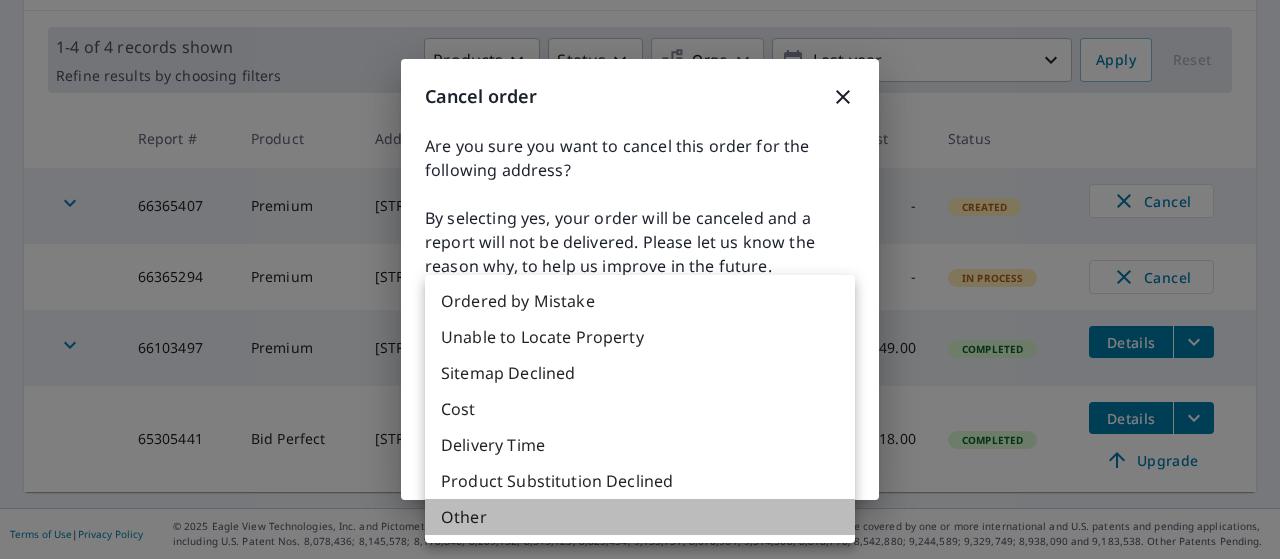 click on "Other" at bounding box center [640, 517] 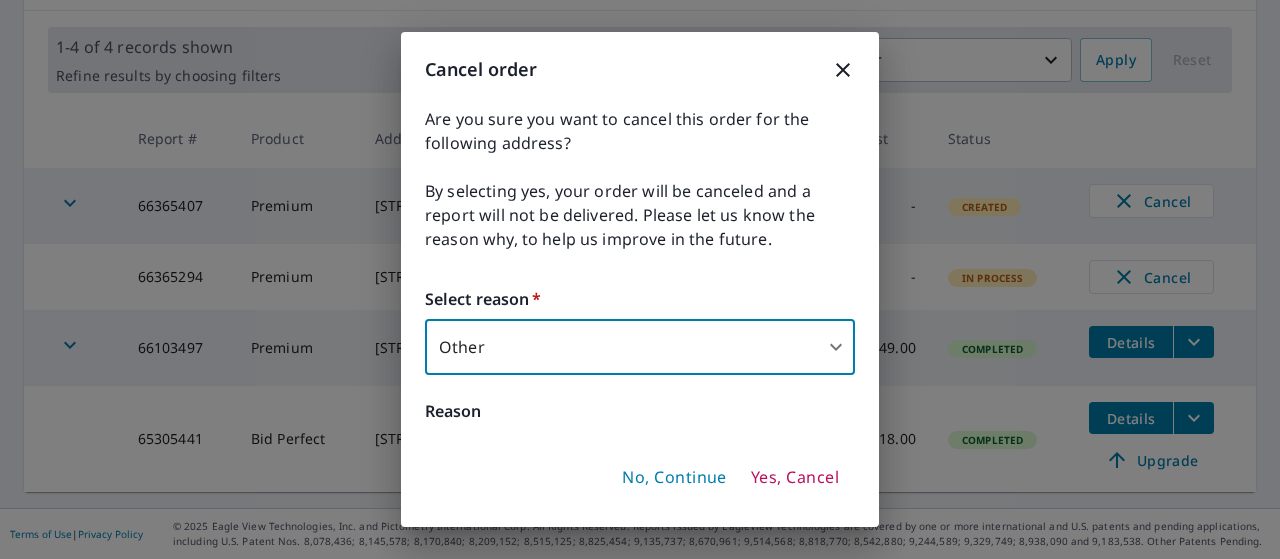 click 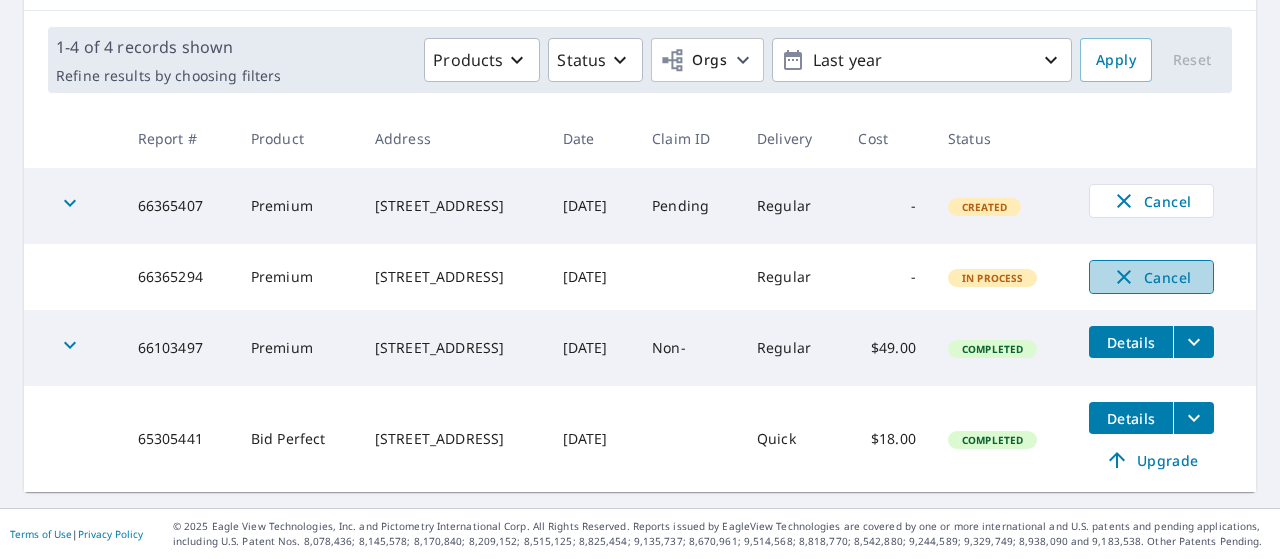 click 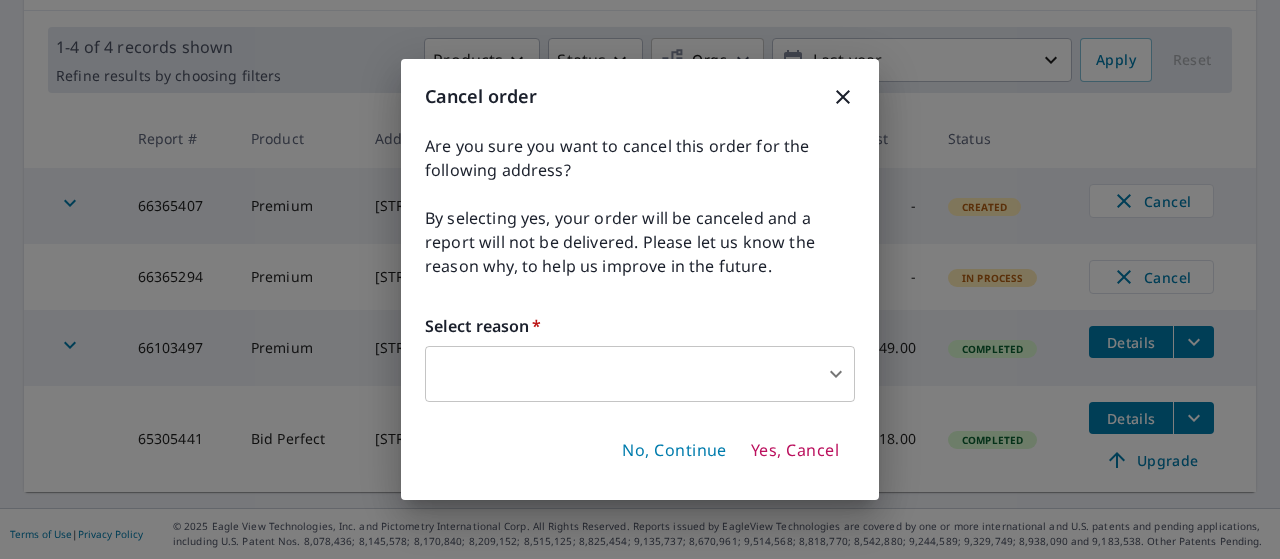 click on "Yes, Cancel" at bounding box center (795, 451) 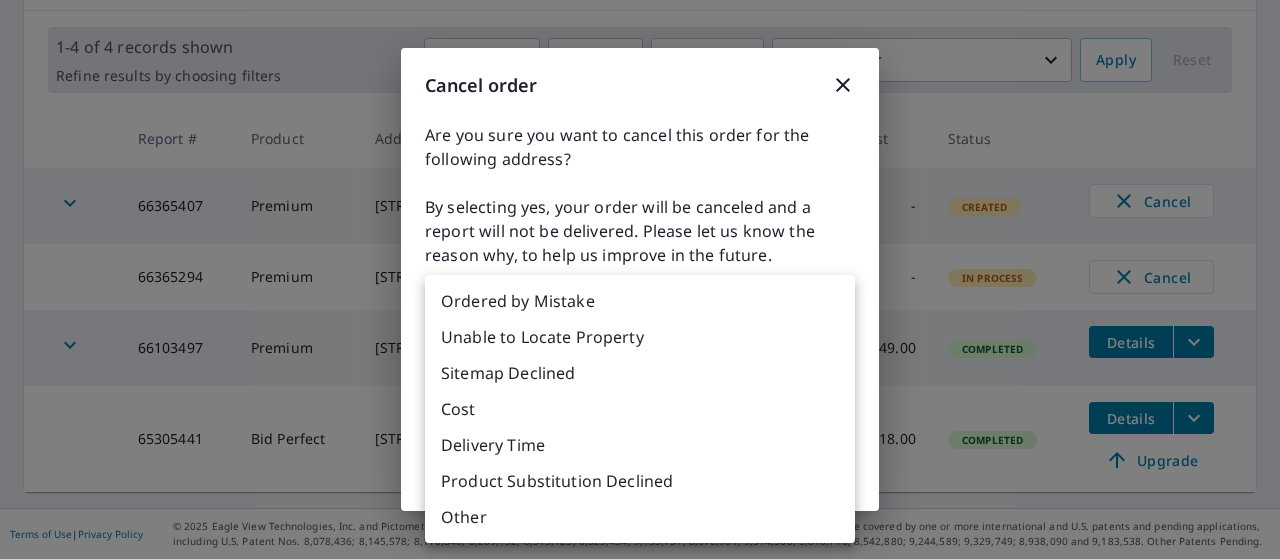 click on "JS JS
Dashboard Order History Order JS Dashboard / Order History Order History ​ Search Download Excel 1-4 of 4 records shown Refine results by choosing filters Products Status Orgs Last year Apply Reset Report # Product Address Date Claim ID Delivery Cost Status 66365407 Premium 4069 Ensign Ave N
Minneapolis, MN 55427 Jul 11, 2025 Pending Regular - Created Cancel 66365294 Premium 4069 Ensign Ave N
Minneapolis, MN 55427 Jul 11, 2025 Regular - In Process Cancel 66103497 Premium 5413 Wentworth Ave
Minneapolis, MN 55419 Jun 26, 2025 Non- Regular $49.00 Completed Details 65305441 Bid Perfect 944 S Walnut St
Belle Plaine, MN 56011 May 18, 2025 Quick $18.00 Completed Details Upgrade Terms of Use  |  Privacy Policy © 2025 Eagle View Technologies, Inc. and Pictometry International Corp. All Rights Reserved. Reports issued by EagleView Technologies are covered by   one or more international and U.S. patents and pending applications, including U.S. Patent Nos. 8,078,436; 8,145,578; 8,170,840; 8,209,152;" at bounding box center [640, 279] 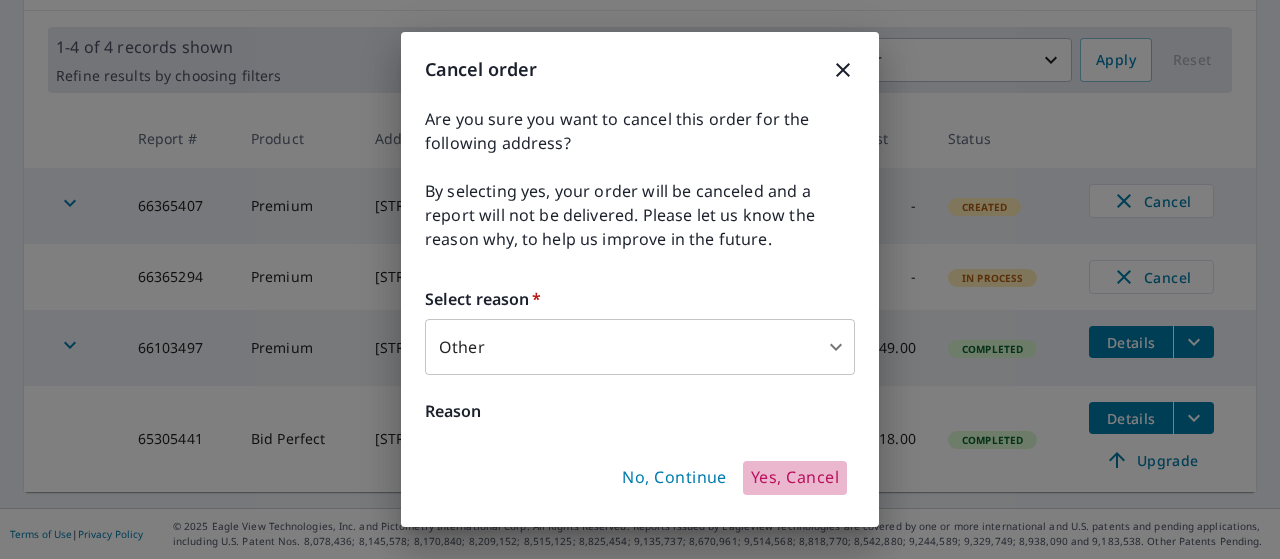 click on "Yes, Cancel" at bounding box center (795, 478) 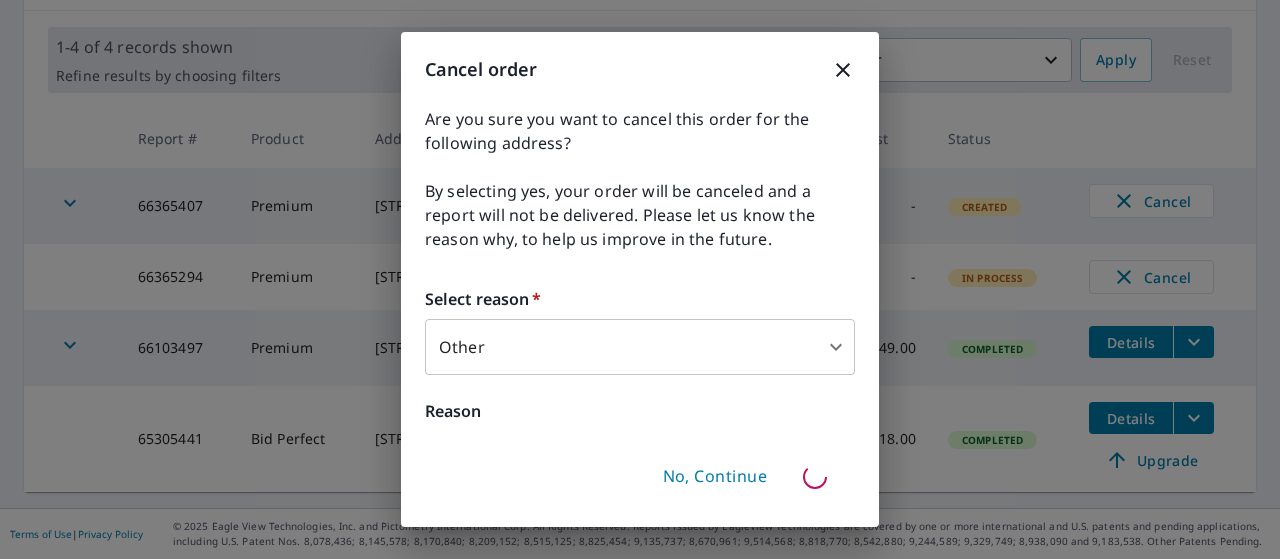 type 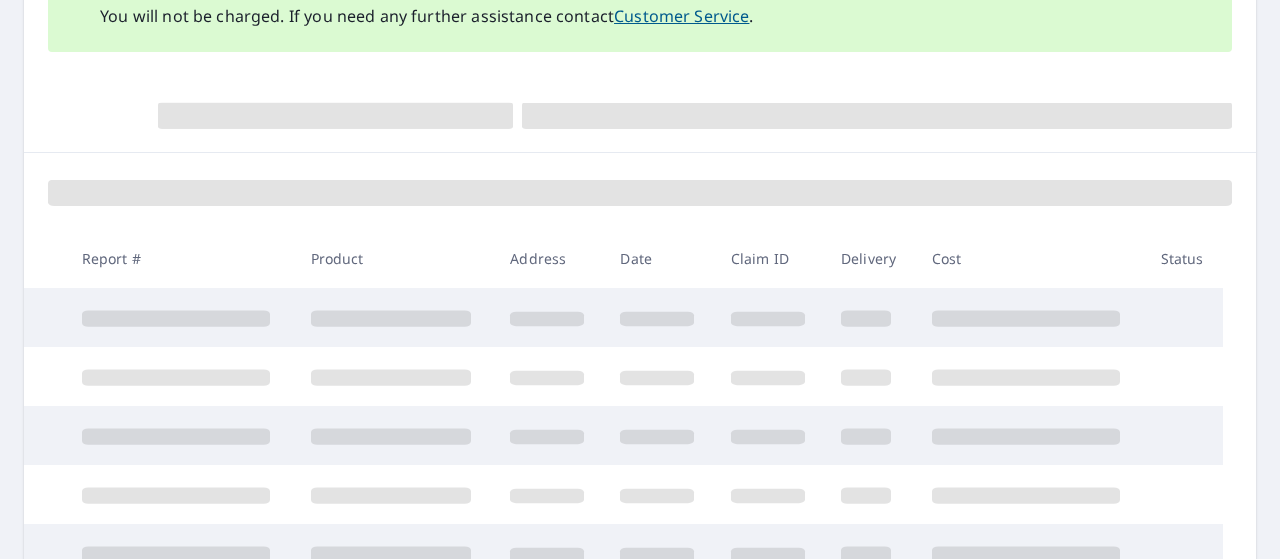 scroll, scrollTop: 426, scrollLeft: 0, axis: vertical 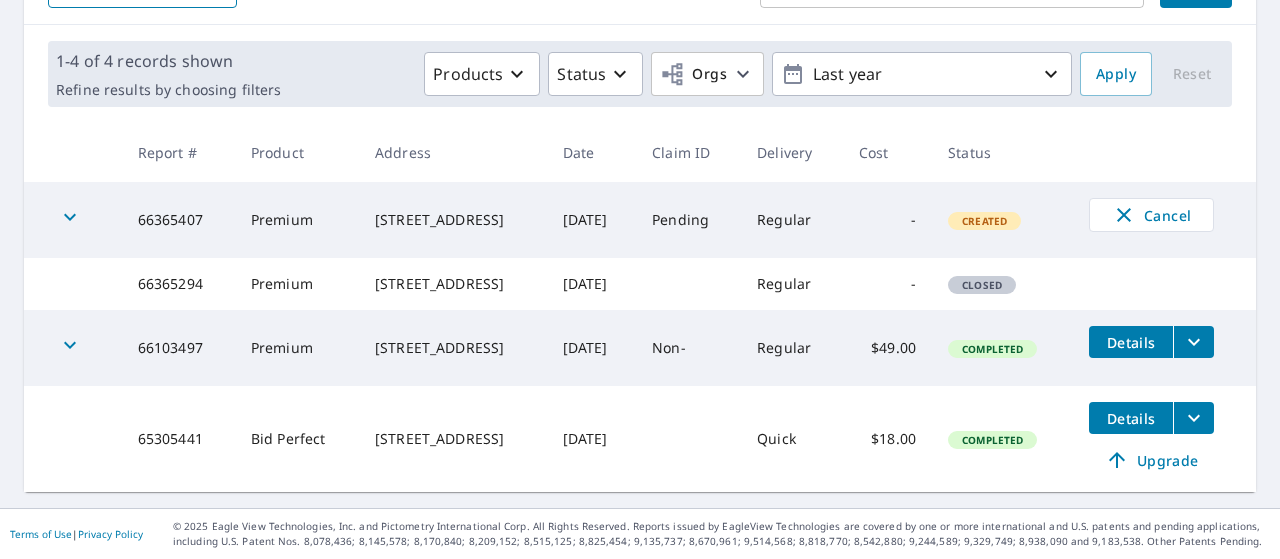 click on "Details" at bounding box center (1131, 342) 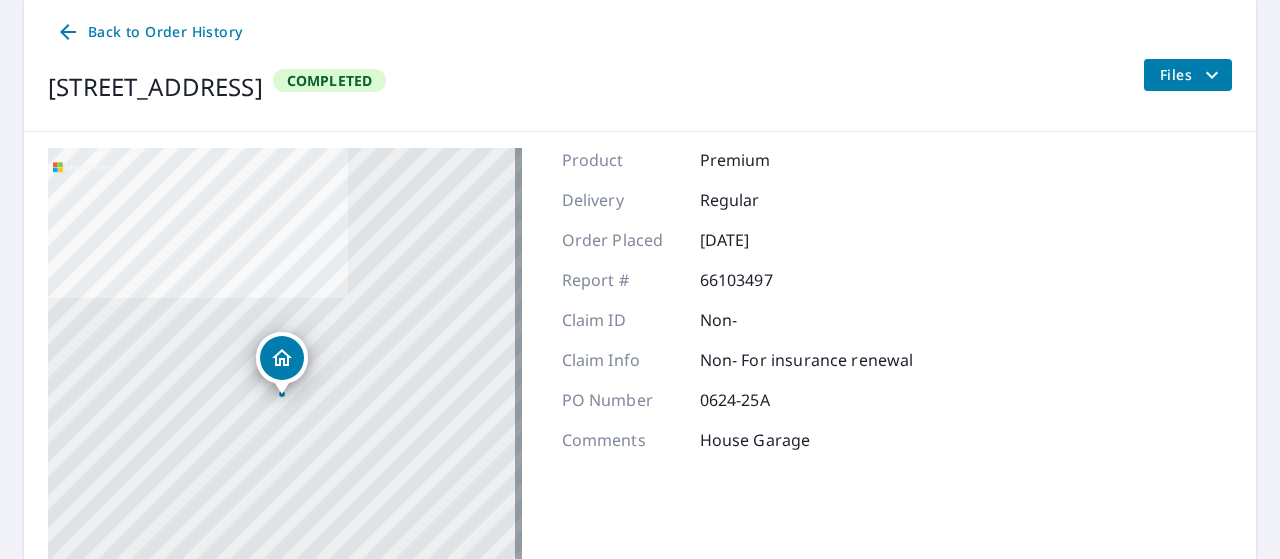 scroll, scrollTop: 273, scrollLeft: 0, axis: vertical 